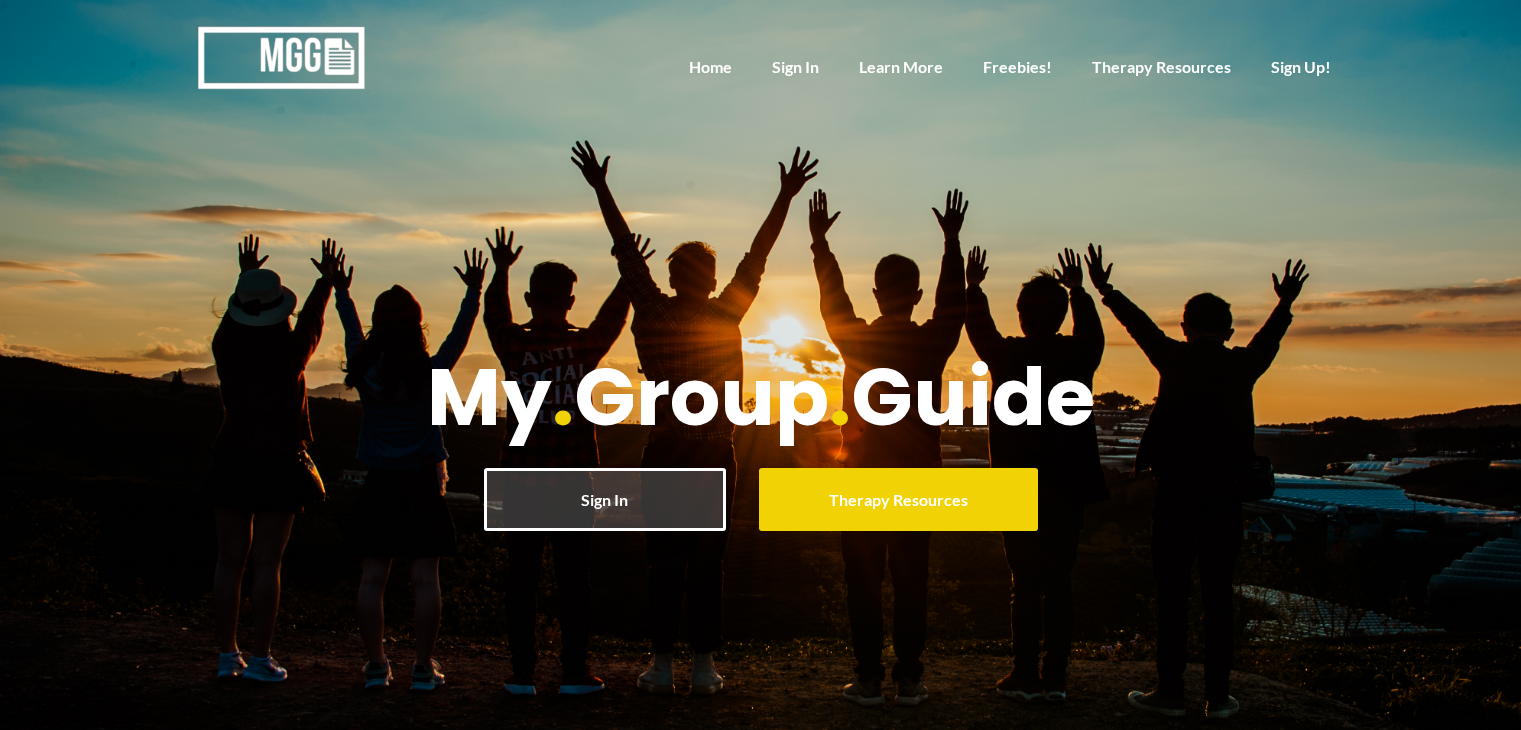scroll, scrollTop: 0, scrollLeft: 0, axis: both 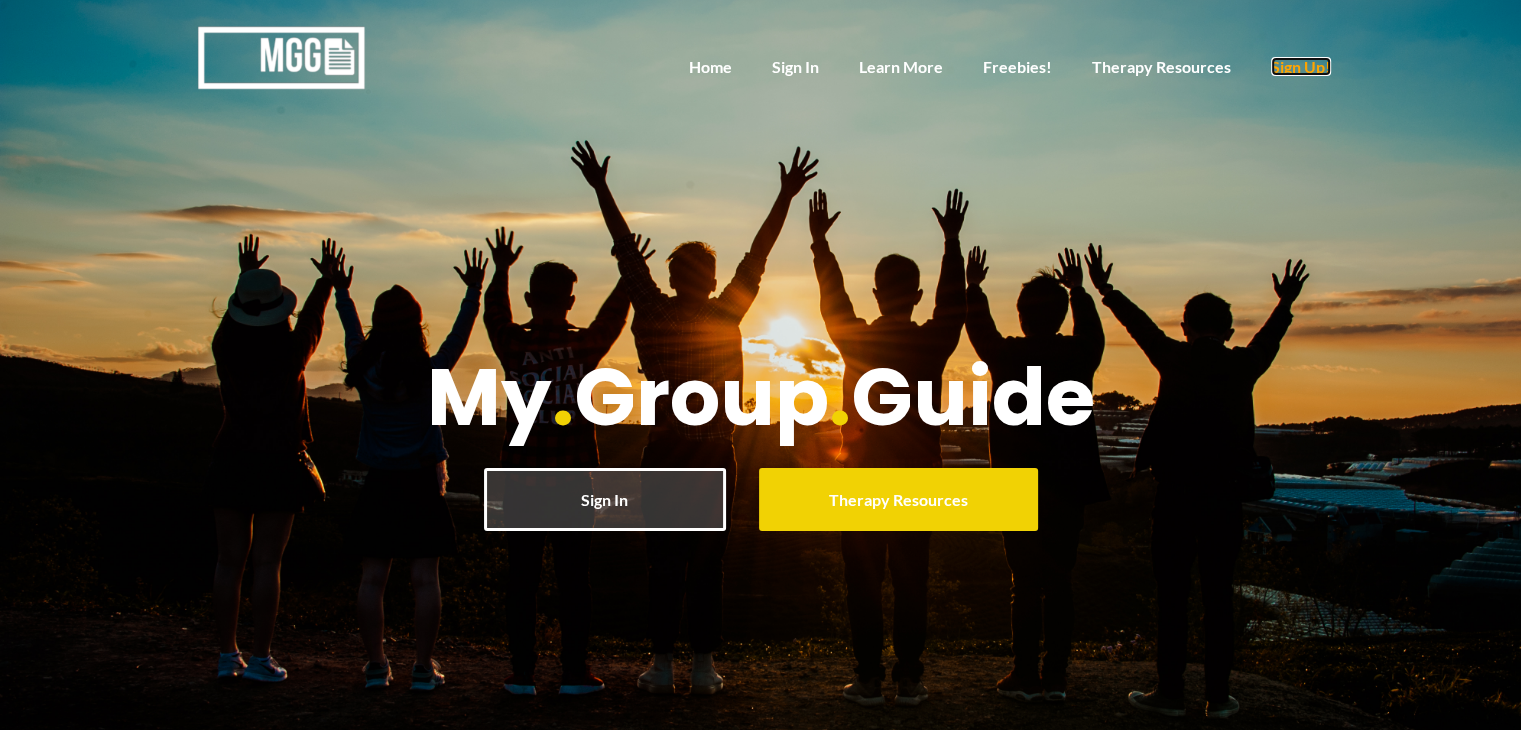 click on "Sign Up!" at bounding box center (1301, 66) 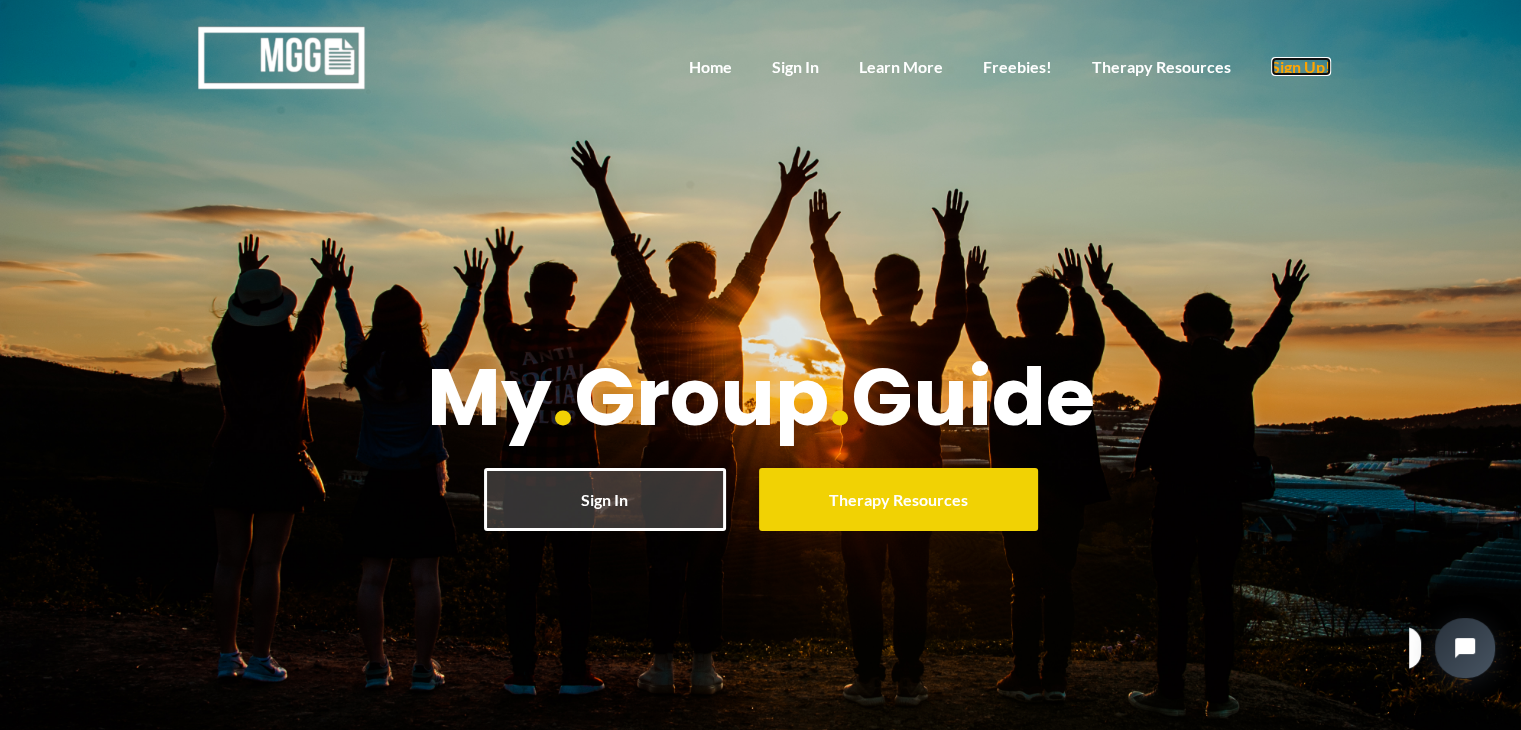 scroll, scrollTop: 0, scrollLeft: 0, axis: both 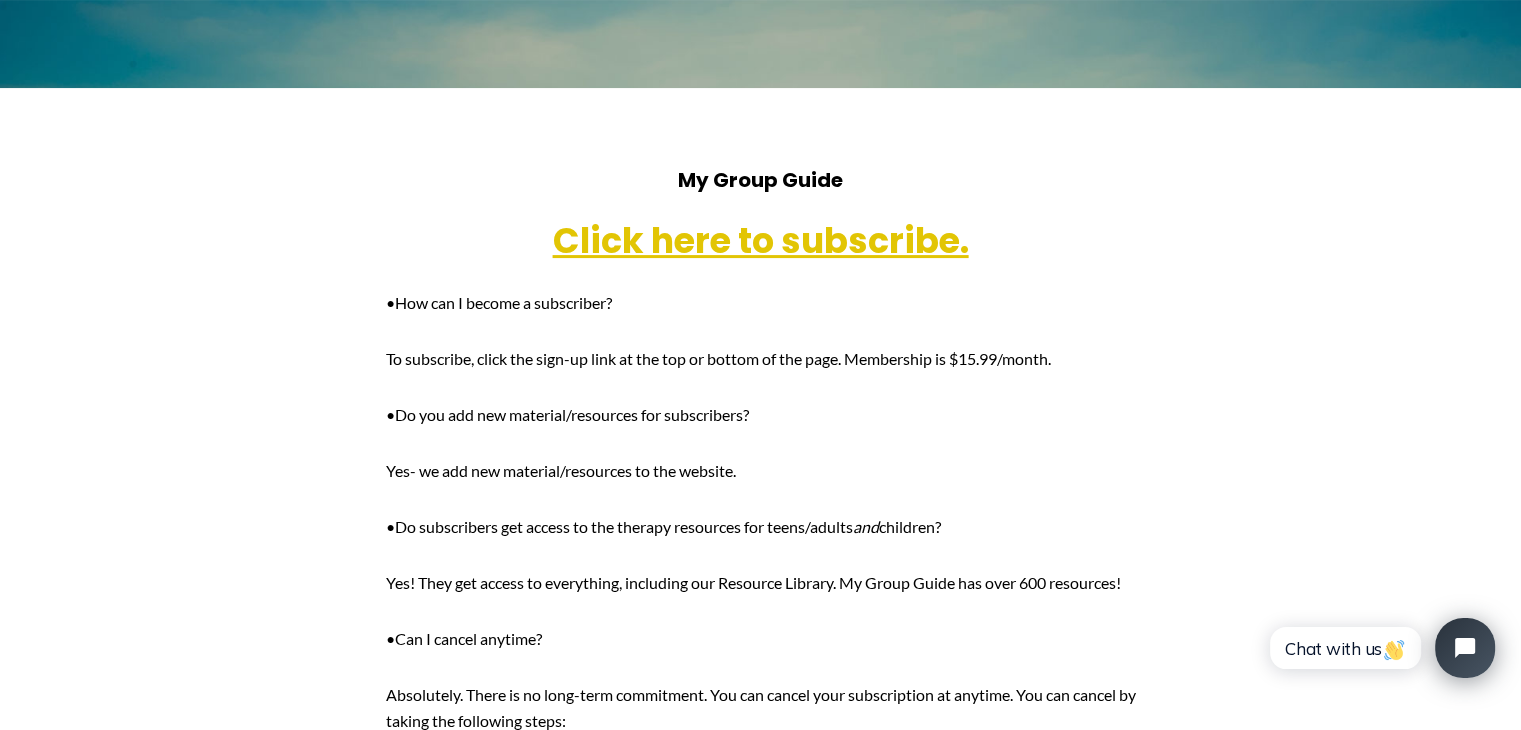 click on "My Group Guide
Click here to subscribe.
•How can I become a subscriber?
To subscribe, click the sign-up link at the top or bottom of the page. Membership is $15.99/month.
•Do you add new material/resources for subscribers?
Yes- we add new material/resources to the website.
•Do subscribers get access to the therapy resources for teens/adults  and  children?
Yes! They get access to everything, including our Resource Library. My Group Guide has over 600 resources!
•Can I cancel anytime?
Absolutely. There is no long-term commitment. You can cancel your subscription at anytime. You can cancel by taking the following steps:
1. Sign-in
2. Click “My Account”
3. Click “Subscriptions”
4. Click “Turn off auto-renew”
♦If you have more questions, please email support@mygroupguide.com
Click here to subscribe.
-V, Counselor/Family Specialist
-Sherri Round, LLPC
-Monica M, LMHCA, MHP, Program Therapist at Inpatient Behavioral Health Hospital" at bounding box center [761, 854] 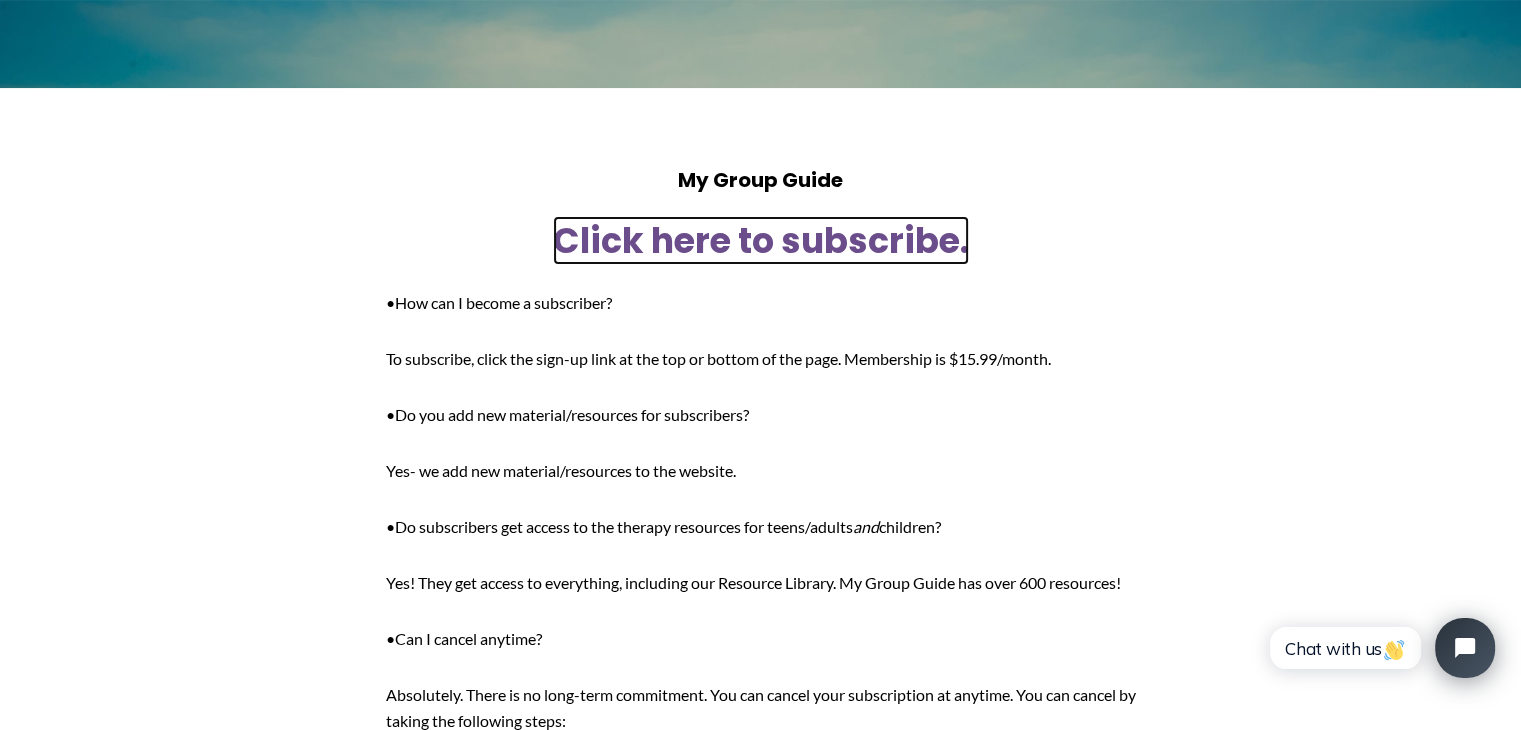 click on "Click here to subscribe." at bounding box center [761, 240] 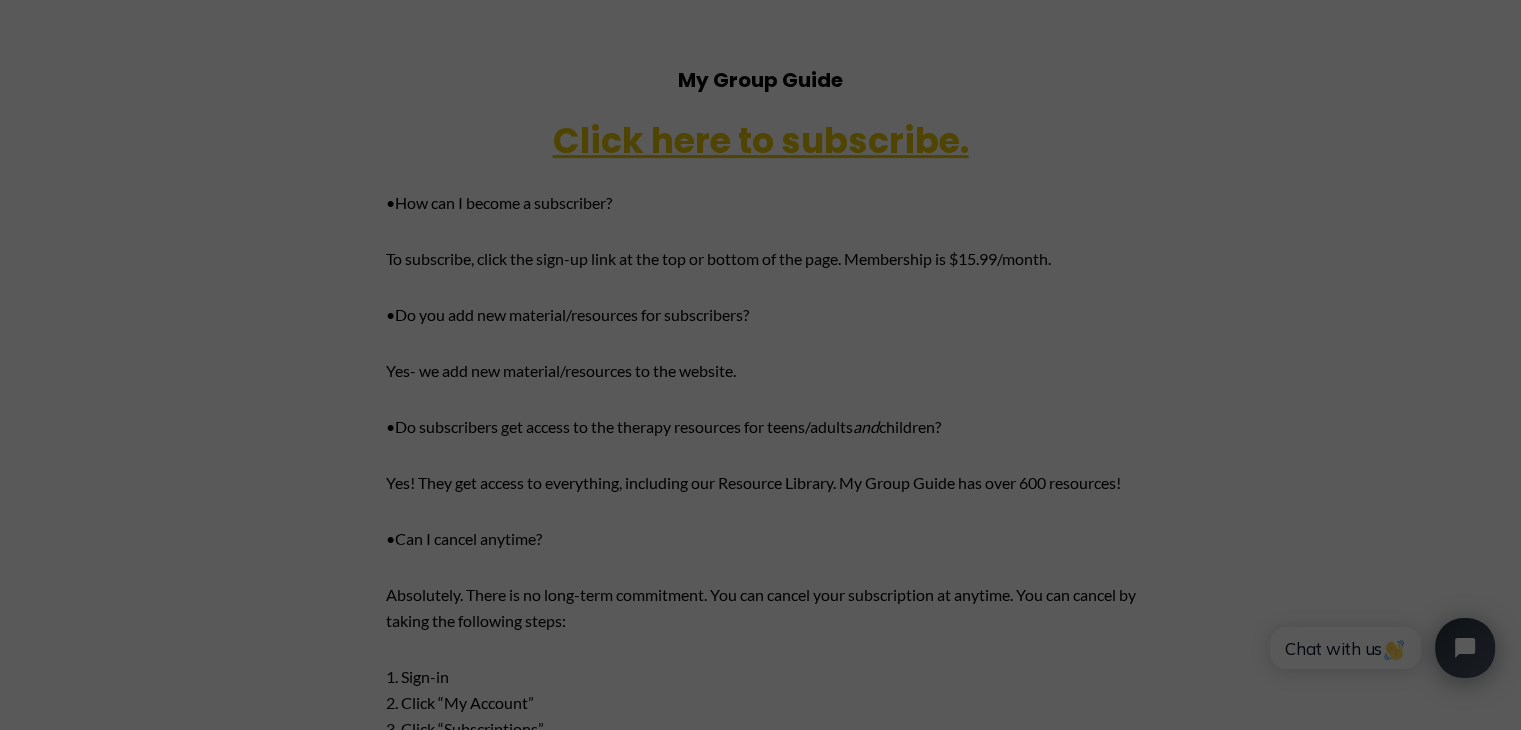 scroll, scrollTop: 700, scrollLeft: 0, axis: vertical 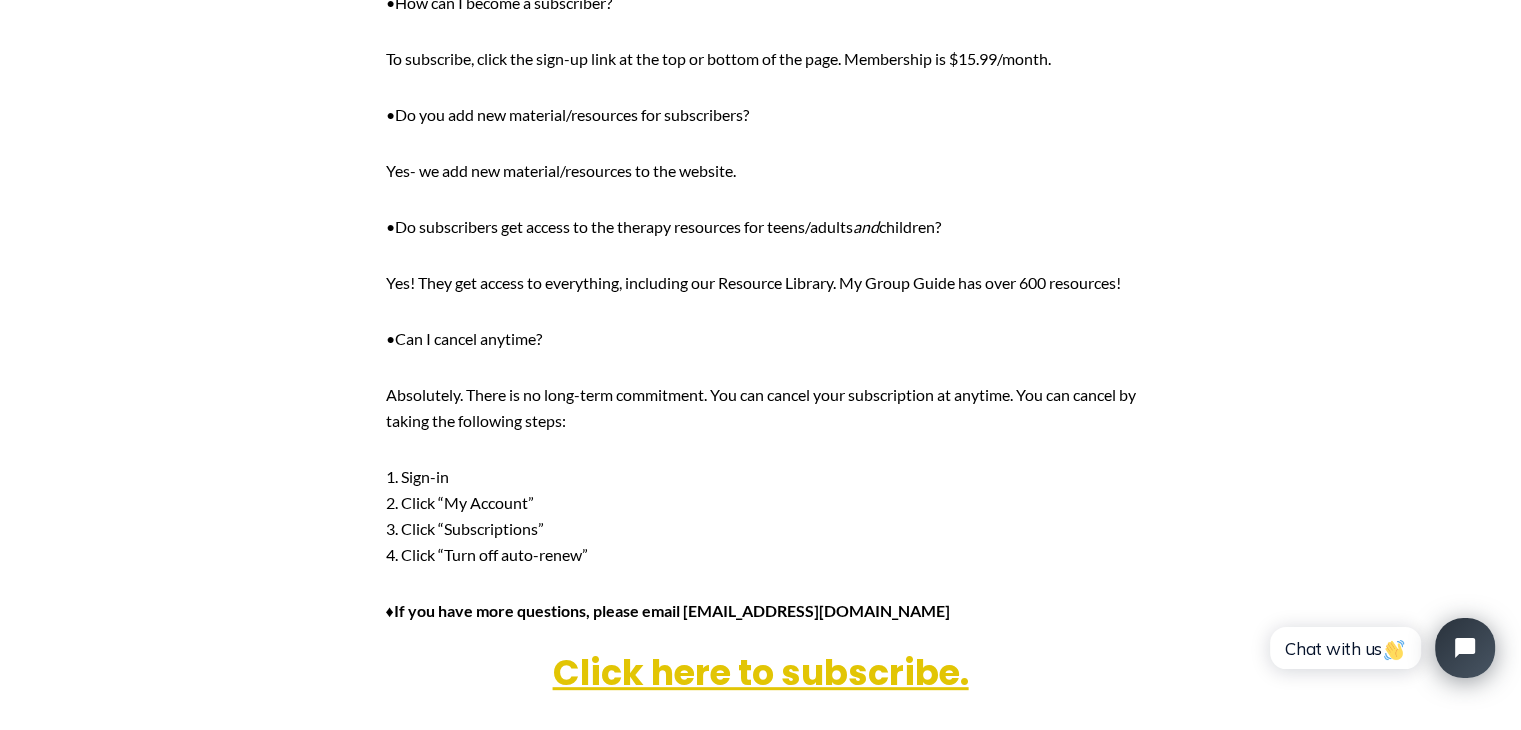 click on "1. Sign-in
2. Click “My Account”
3. Click “Subscriptions”
4. Click “Turn off auto-renew”" at bounding box center [761, 516] 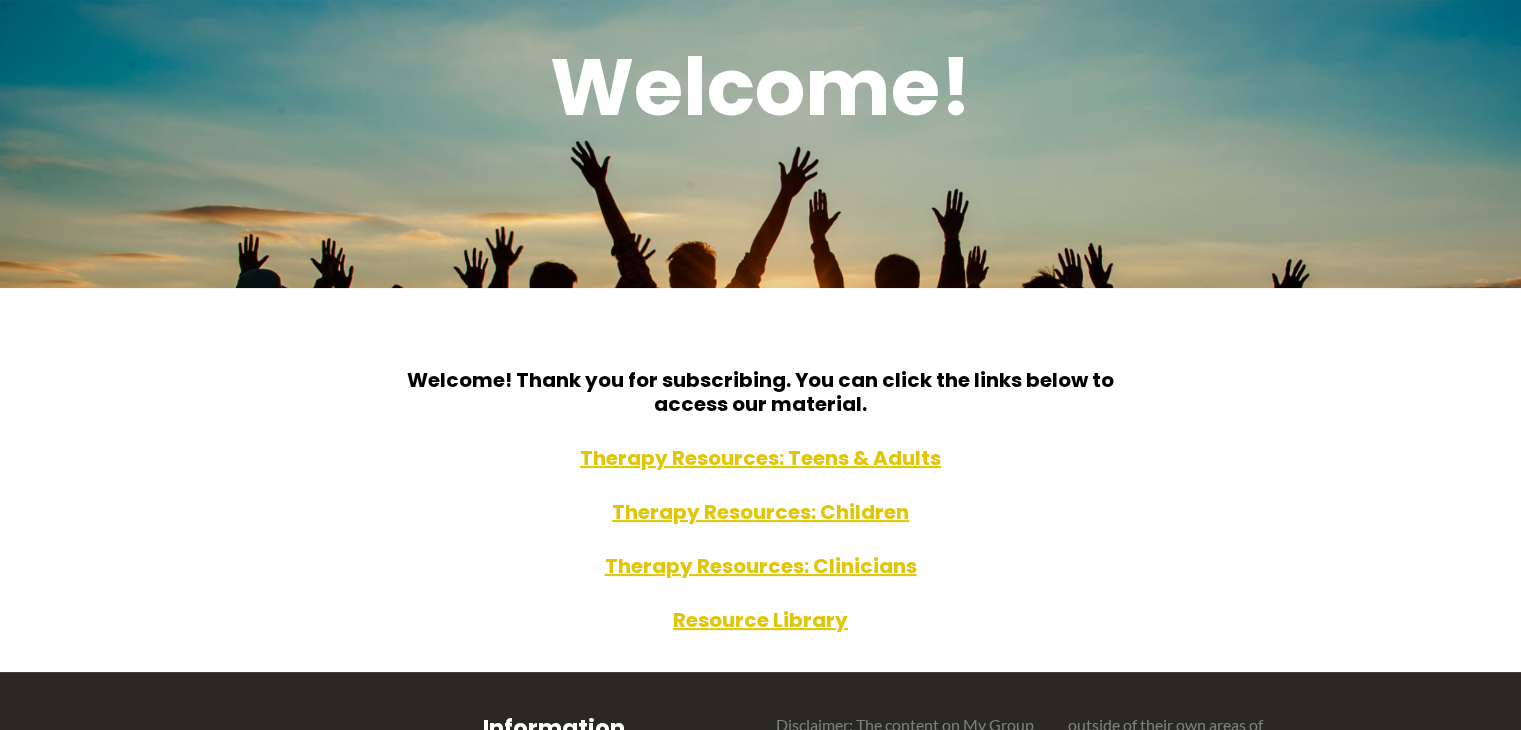 scroll, scrollTop: 300, scrollLeft: 0, axis: vertical 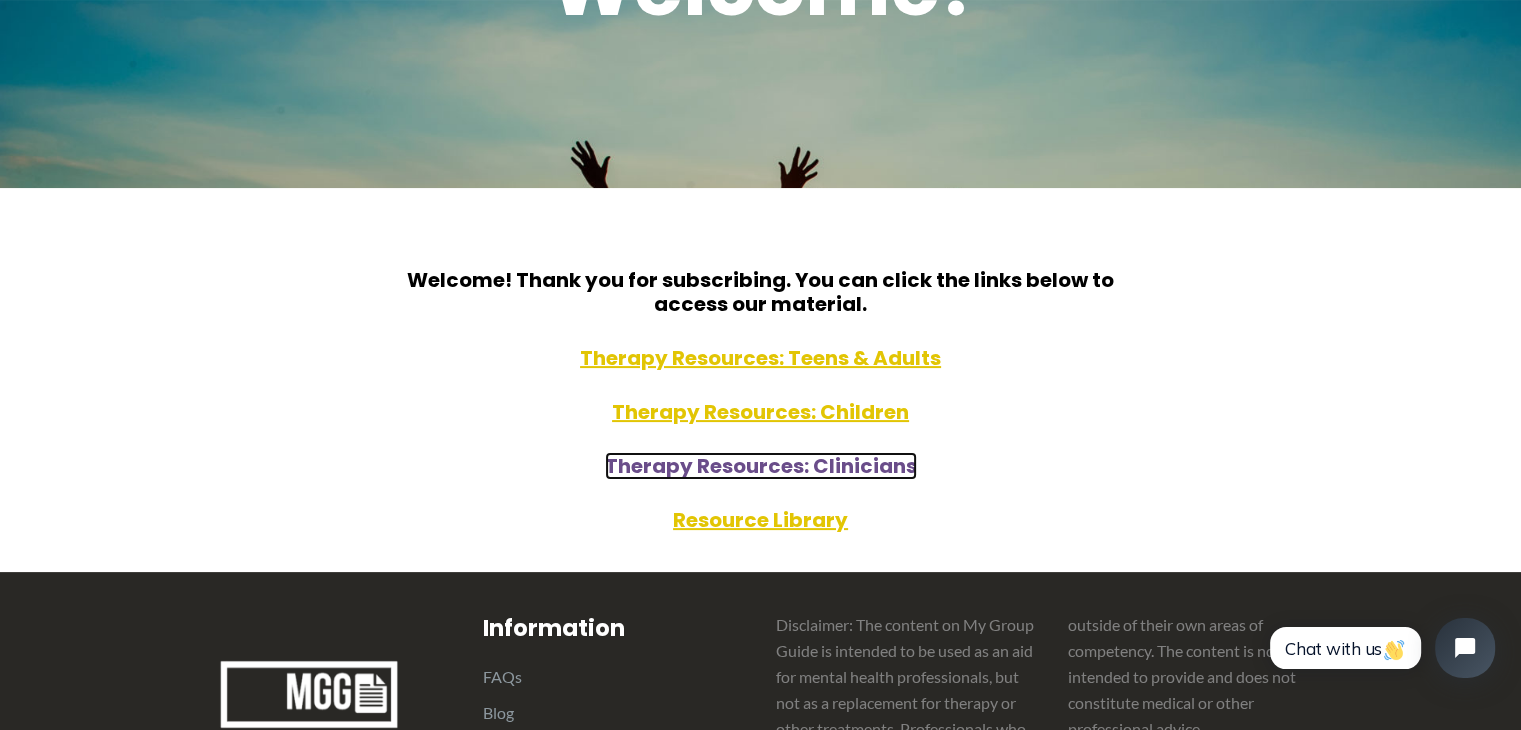 click on "Therapy Resources: Clinicians" at bounding box center (761, 466) 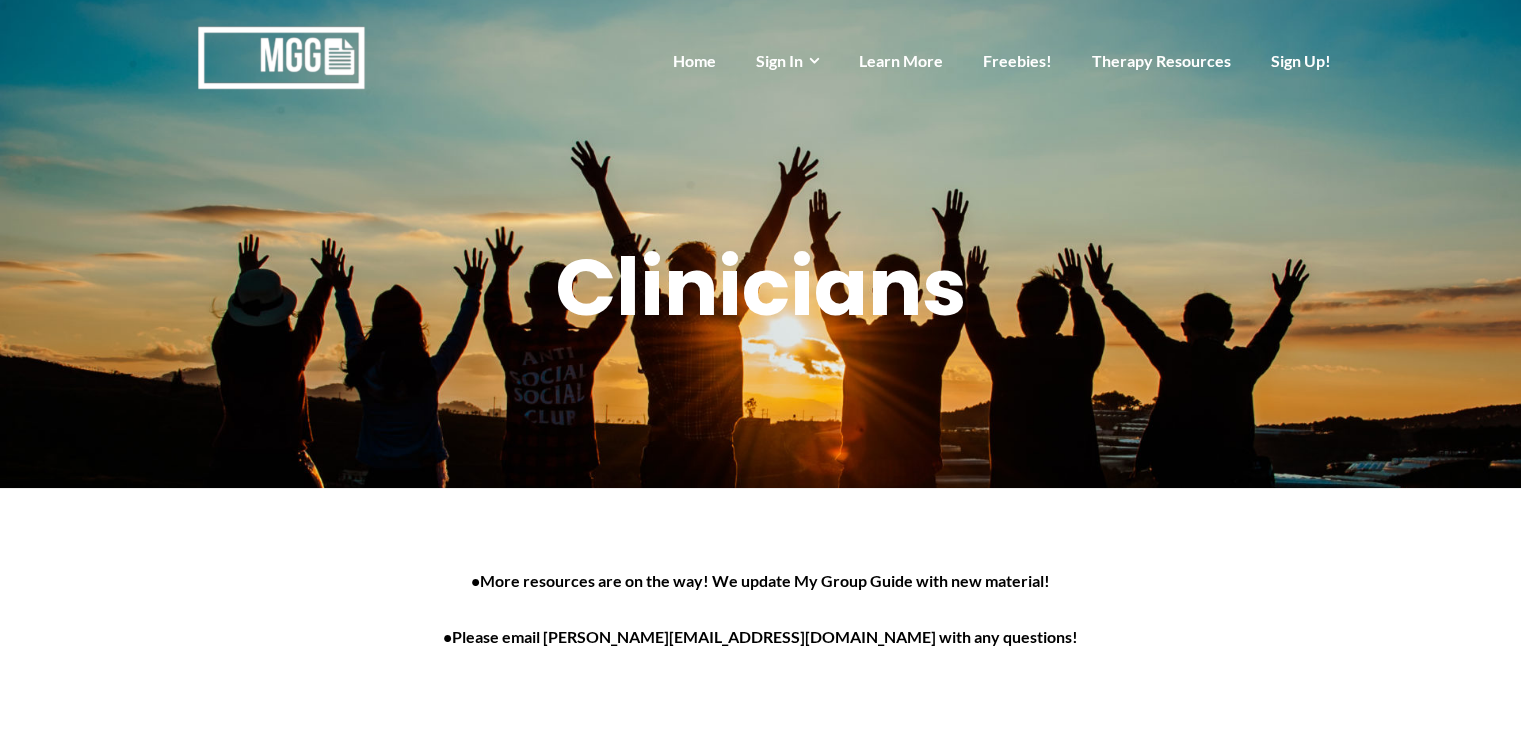 scroll, scrollTop: 500, scrollLeft: 0, axis: vertical 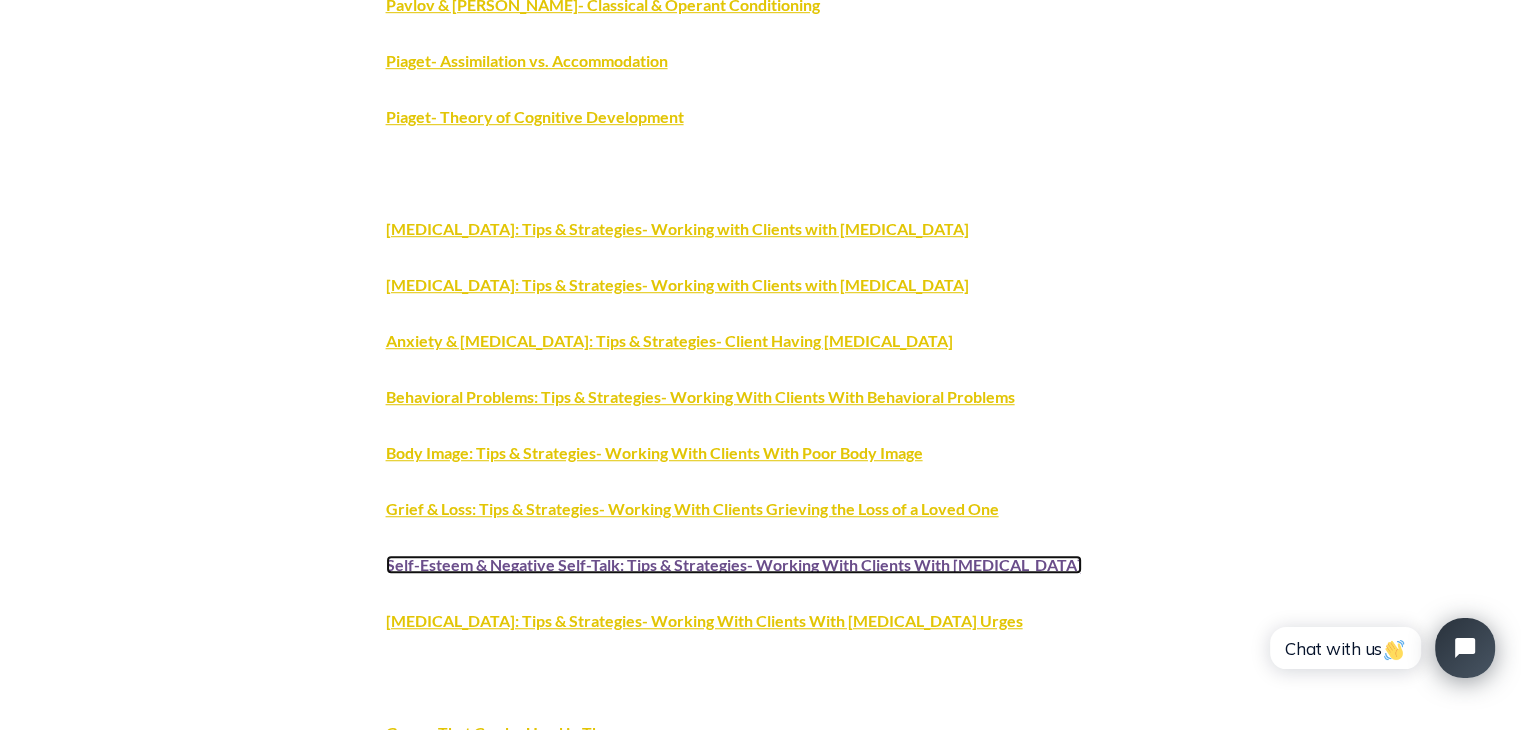 click on "Self-Esteem & Negative Self-Talk: Tips & Strategies- Working With Clients With Low Self-Esteem" at bounding box center (734, 564) 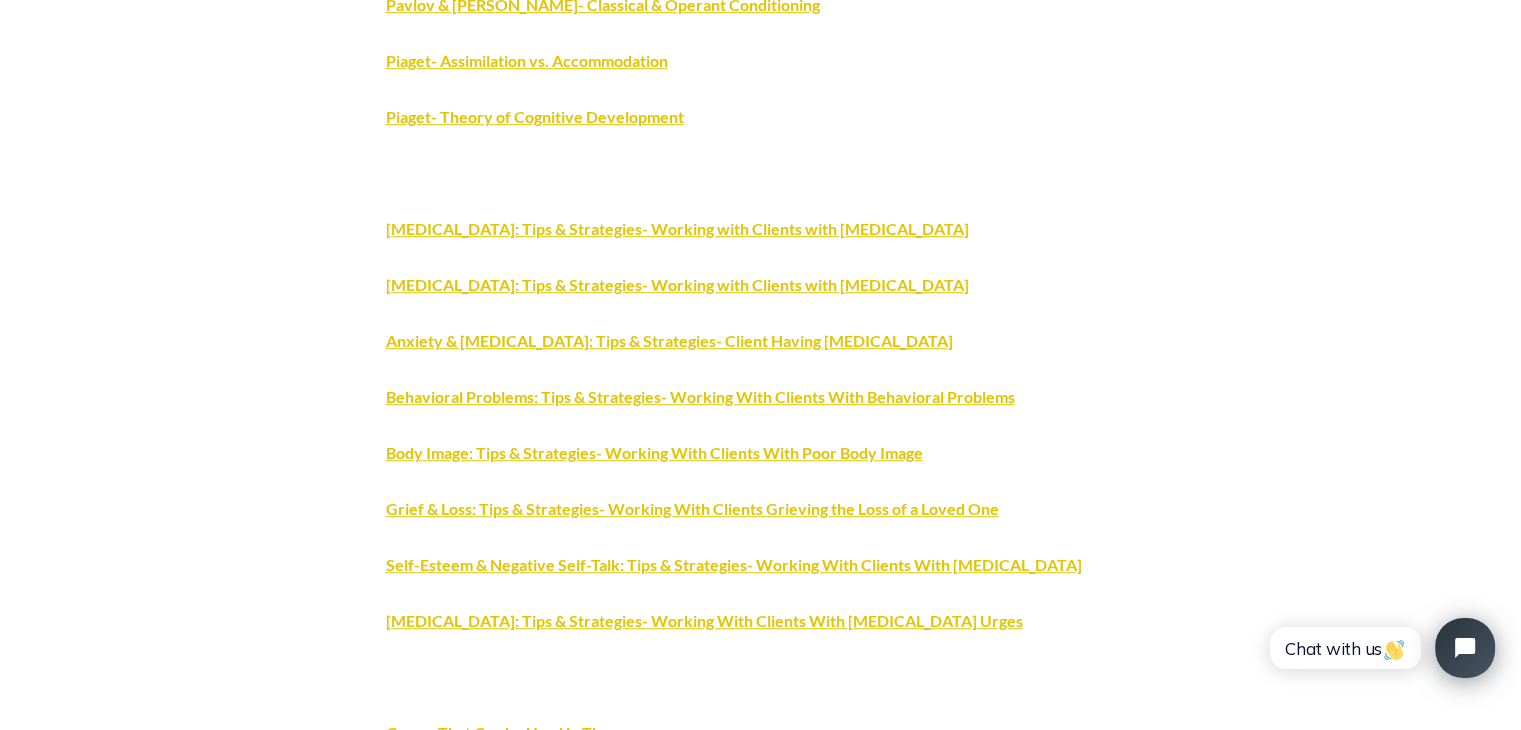 click on "•More resources are on the way! We update My Group Guide with new material!
•Please email jessica@mygroupguide.com with any questions!
•The following are handouts, some of which you can give to clients (they contain information, terms, concepts, etc. that can be used to further educate them on topics relevant to therapy; some include discussion questions).
Ainsworth- Types of Attachment
Bandura- Observational Learning
Erikson- Stages of Psychosocial Development
Freud- Defense Mechanisms
Kohlberg- Theory of Moral Development
Kubler-Ross- Stages of Grief
Mahler- Stages of Development
Maslow- Hierarchy of Needs
Pavlov & Skinner- Classical & Operant Conditioning
Piaget- Assimilation vs. Accommodation
Piaget- Theory of Cognitive Development
ADHD: Tips & Strategies- Working with Clients with ADHD
Autism: Tips & Strategies- Working with Clients with Autism
Anxiety & Panic Attacks: Tips & Strategies- Client Having Panic Attack" at bounding box center [761, 514] 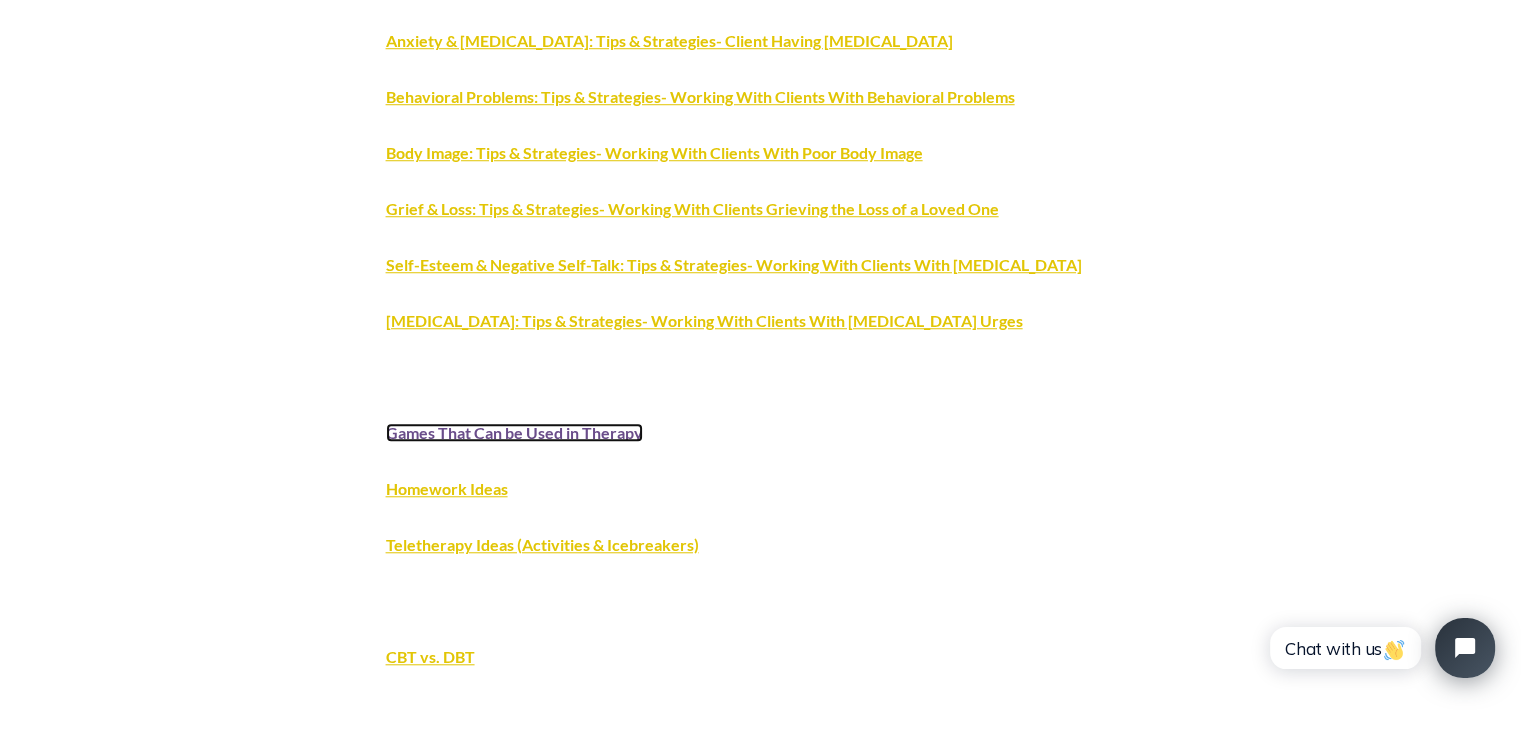 click on "Games That Can be Used in Therapy" at bounding box center [514, 432] 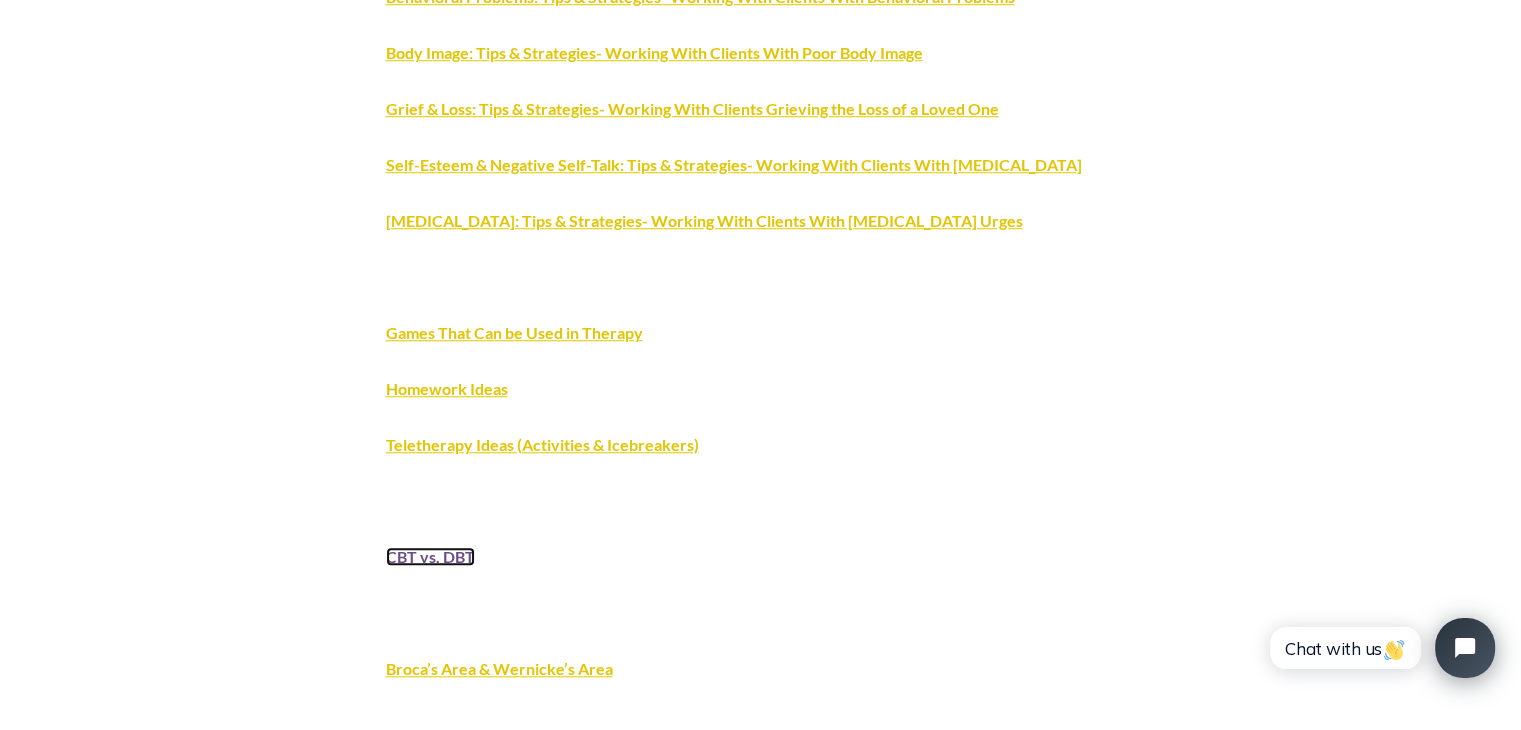 click on "CBT vs. DBT" at bounding box center [430, 556] 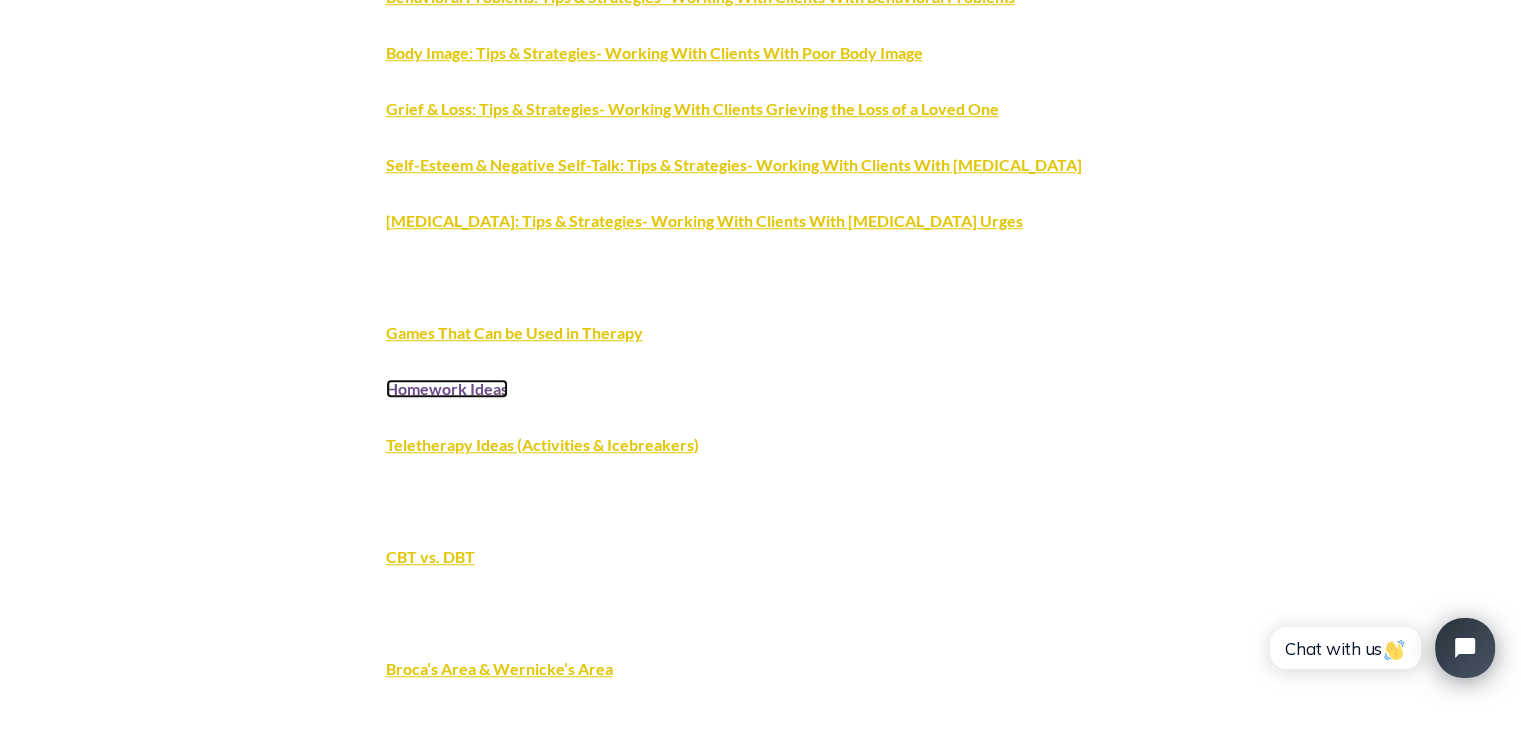 click on "Homework Ideas" at bounding box center (447, 388) 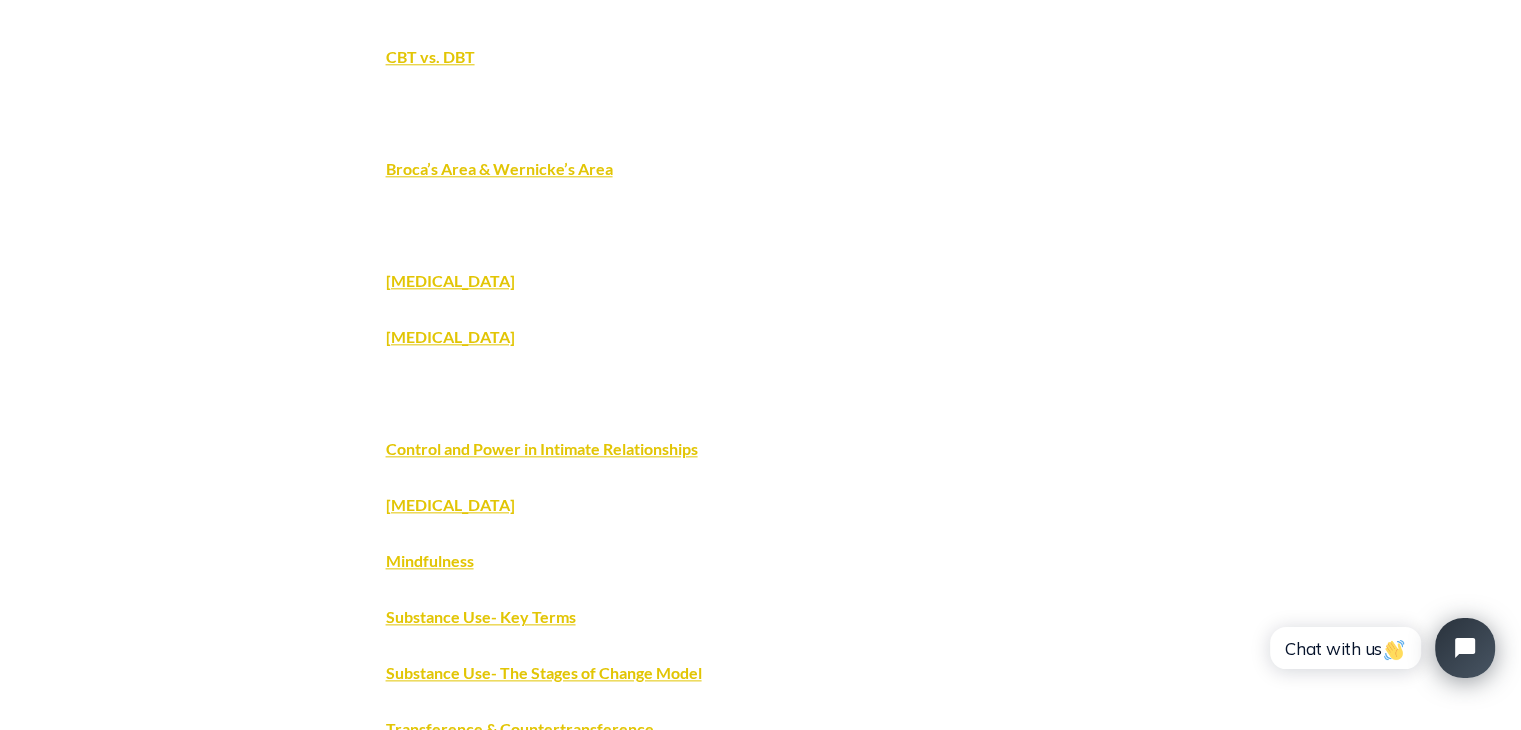 scroll, scrollTop: 1900, scrollLeft: 0, axis: vertical 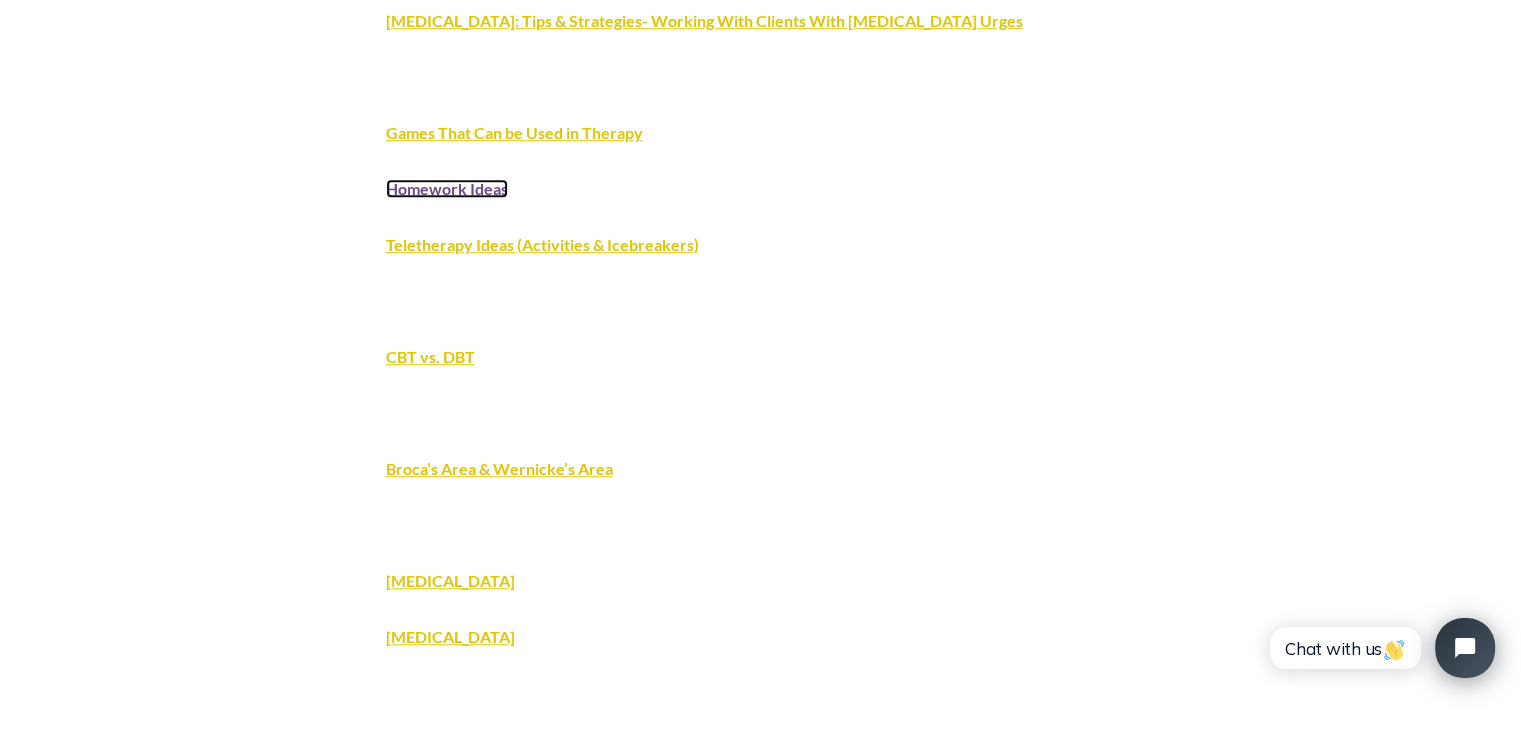 click on "Homework Ideas" at bounding box center (447, 188) 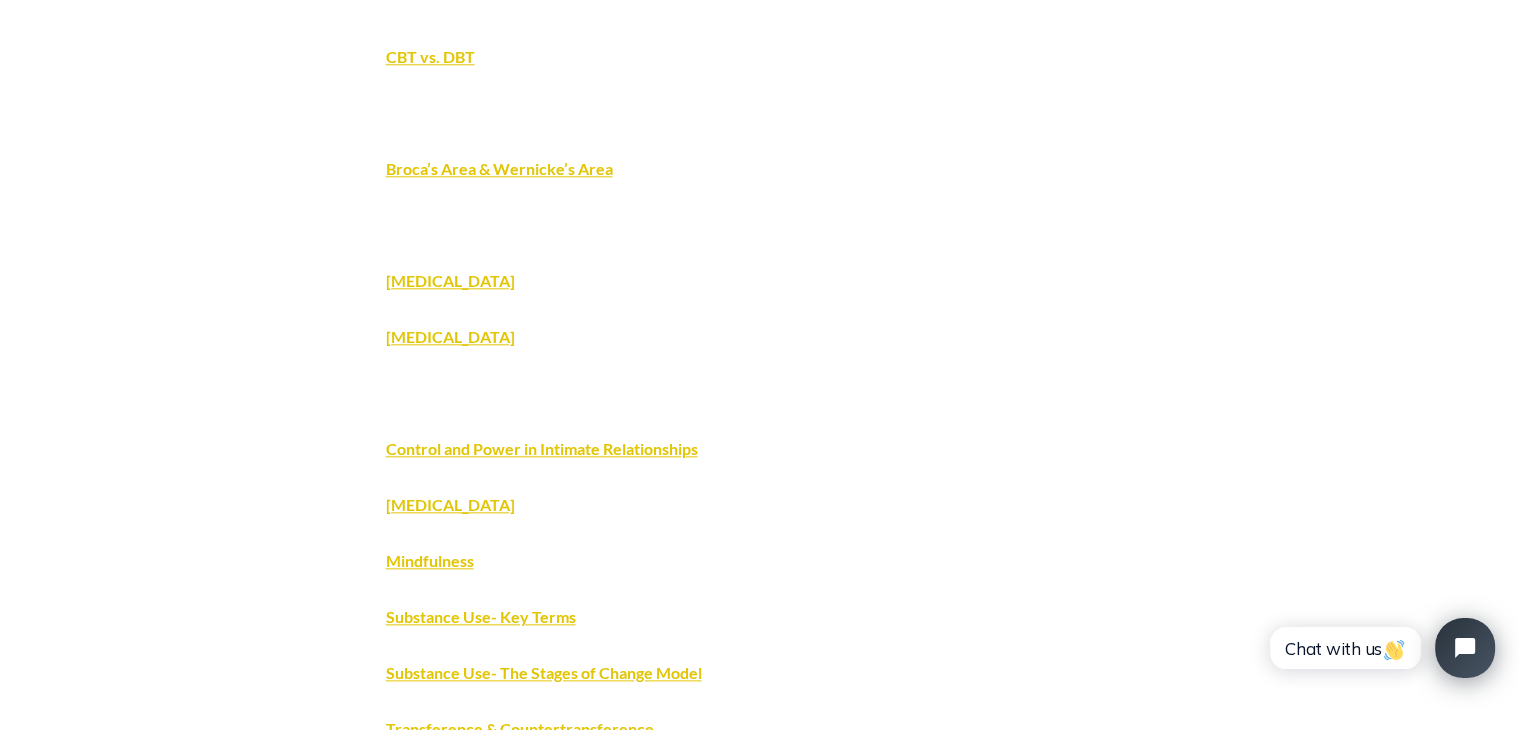 scroll, scrollTop: 2300, scrollLeft: 0, axis: vertical 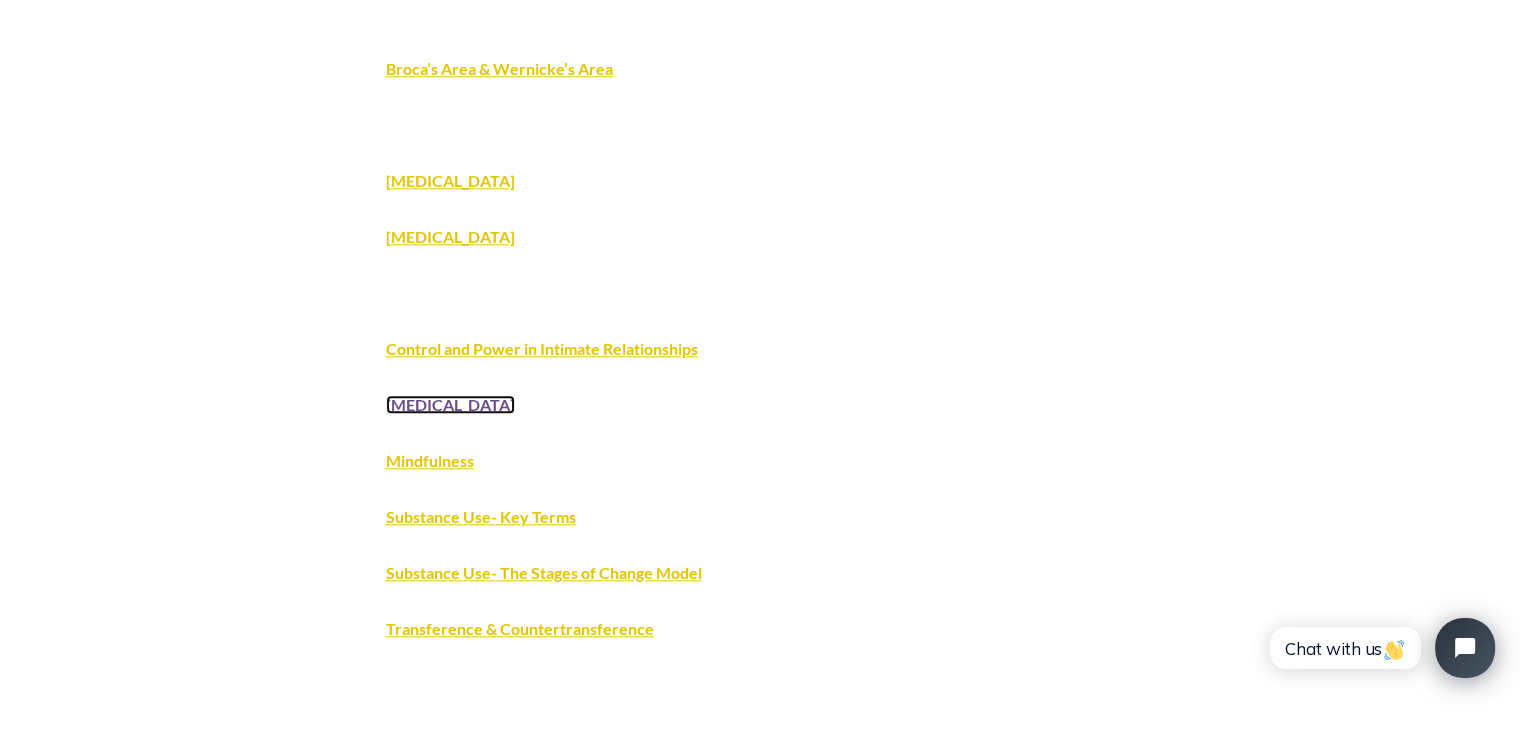 click on "Group Therapy" at bounding box center [450, 404] 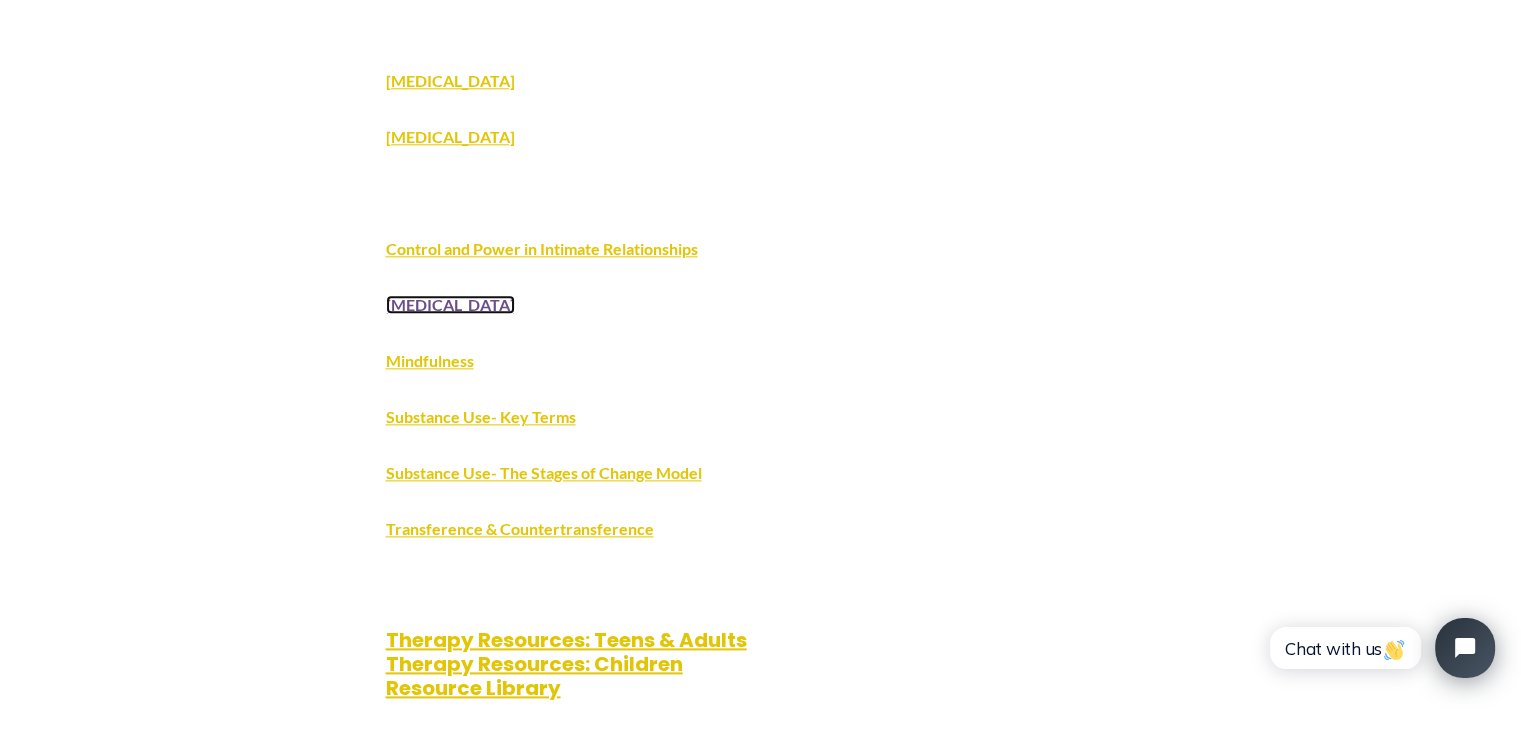 scroll, scrollTop: 2500, scrollLeft: 0, axis: vertical 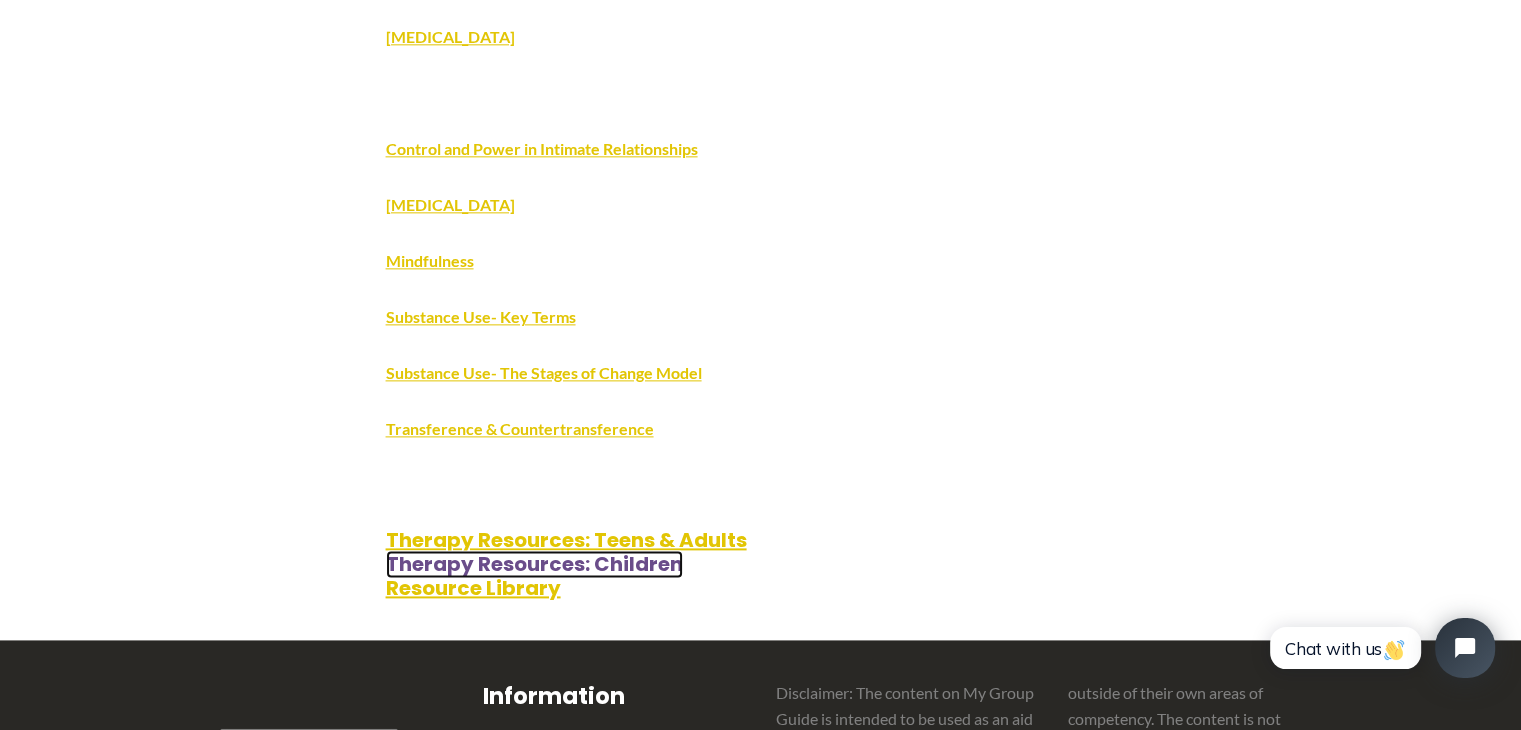 drag, startPoint x: 628, startPoint y: 569, endPoint x: 696, endPoint y: 545, distance: 72.11102 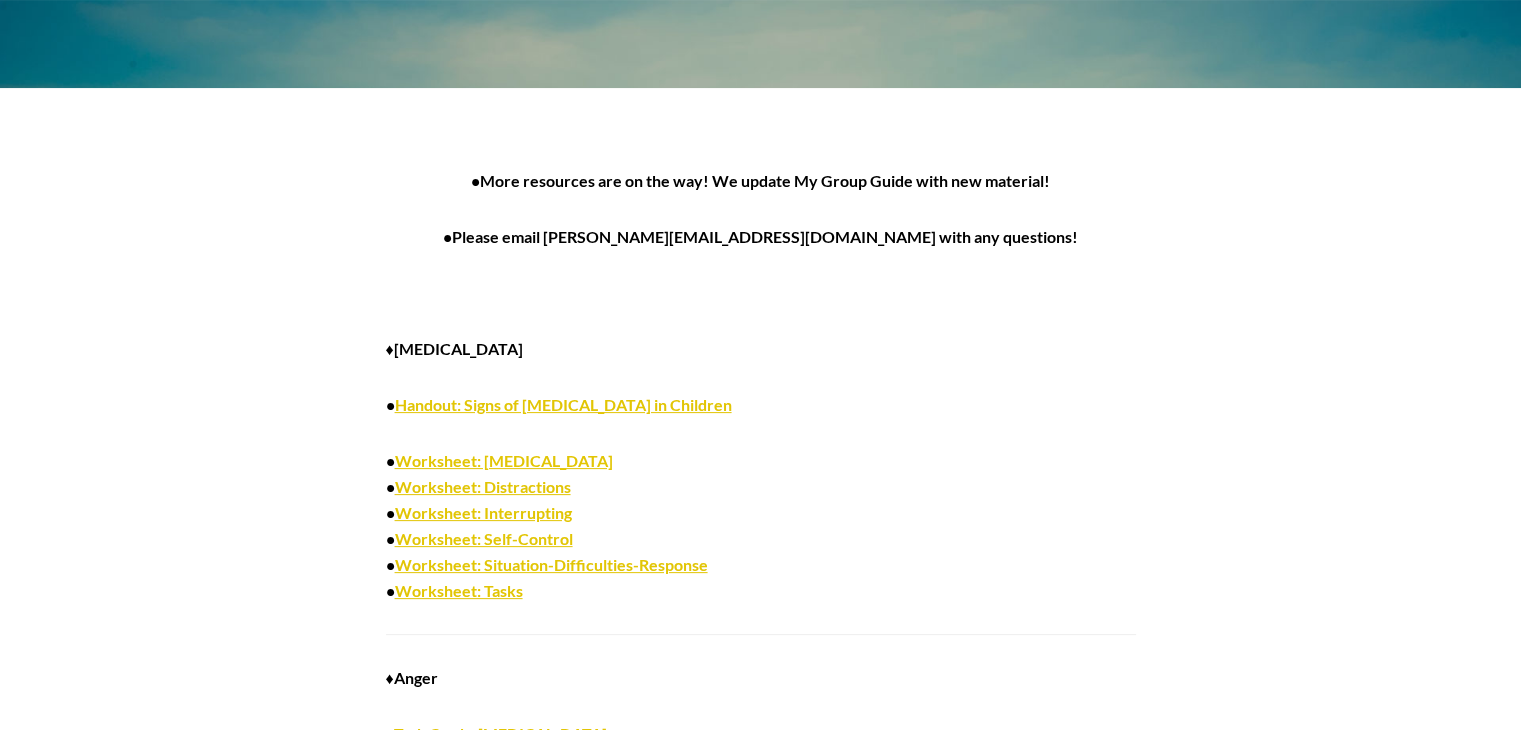 scroll, scrollTop: 500, scrollLeft: 0, axis: vertical 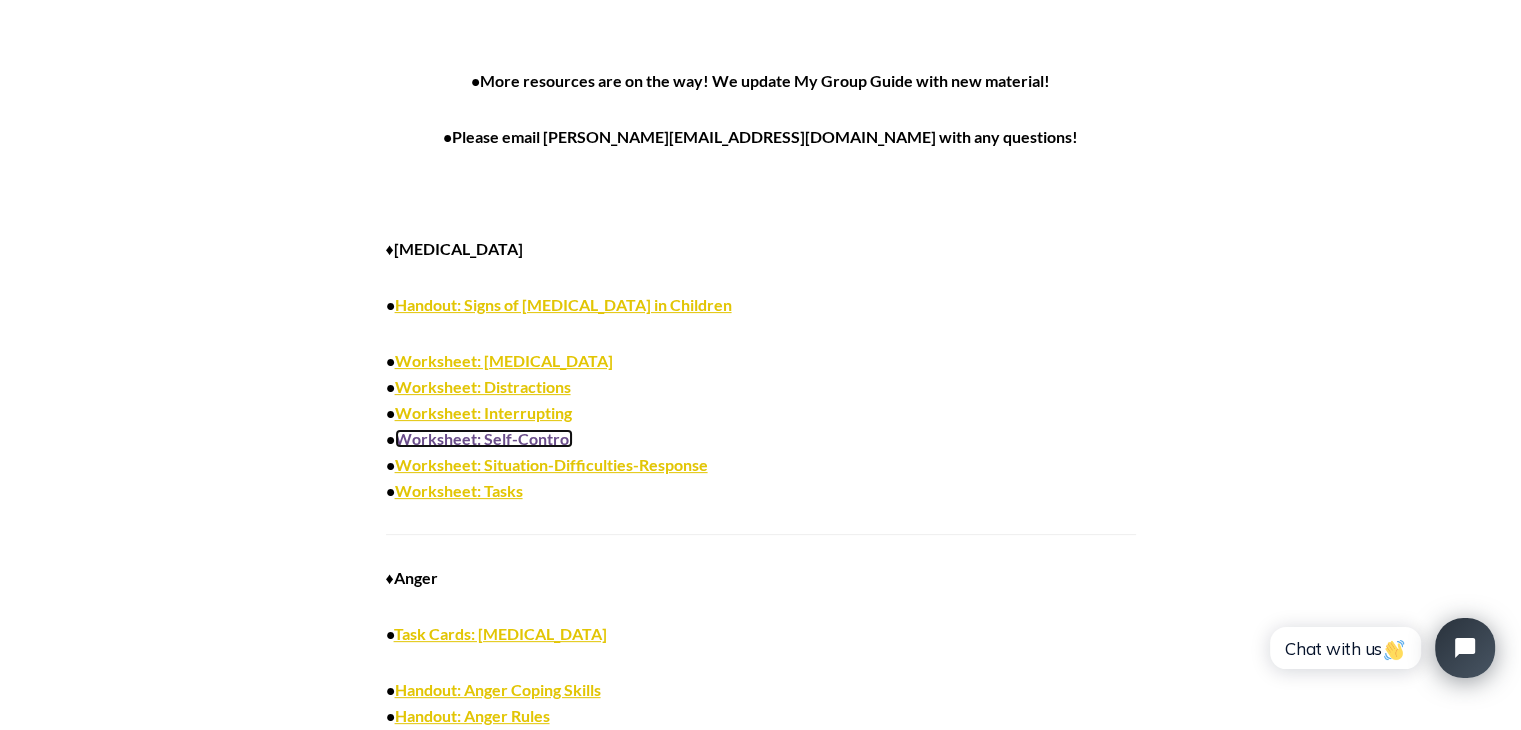 click on "Worksheet: Self-Control" at bounding box center [484, 438] 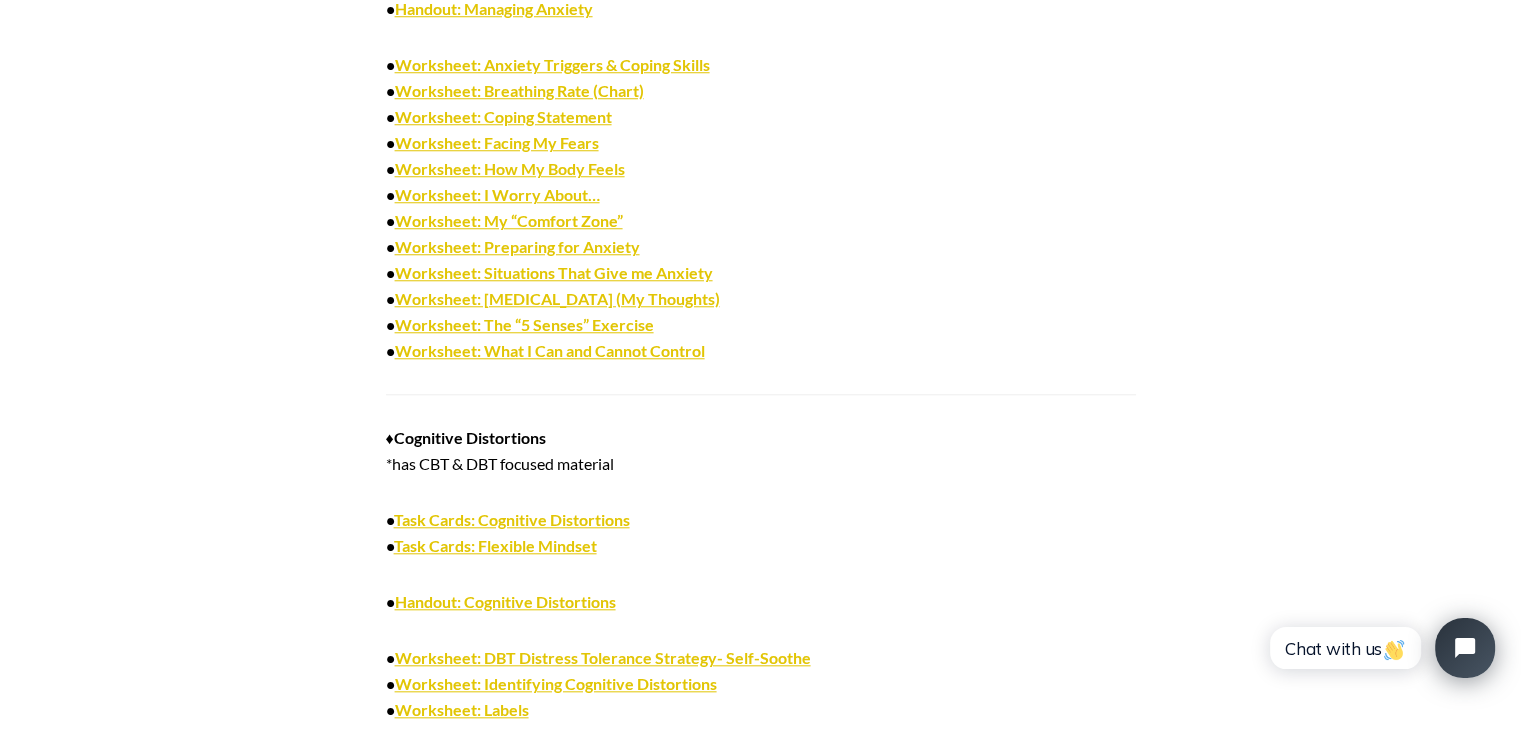 scroll, scrollTop: 1900, scrollLeft: 0, axis: vertical 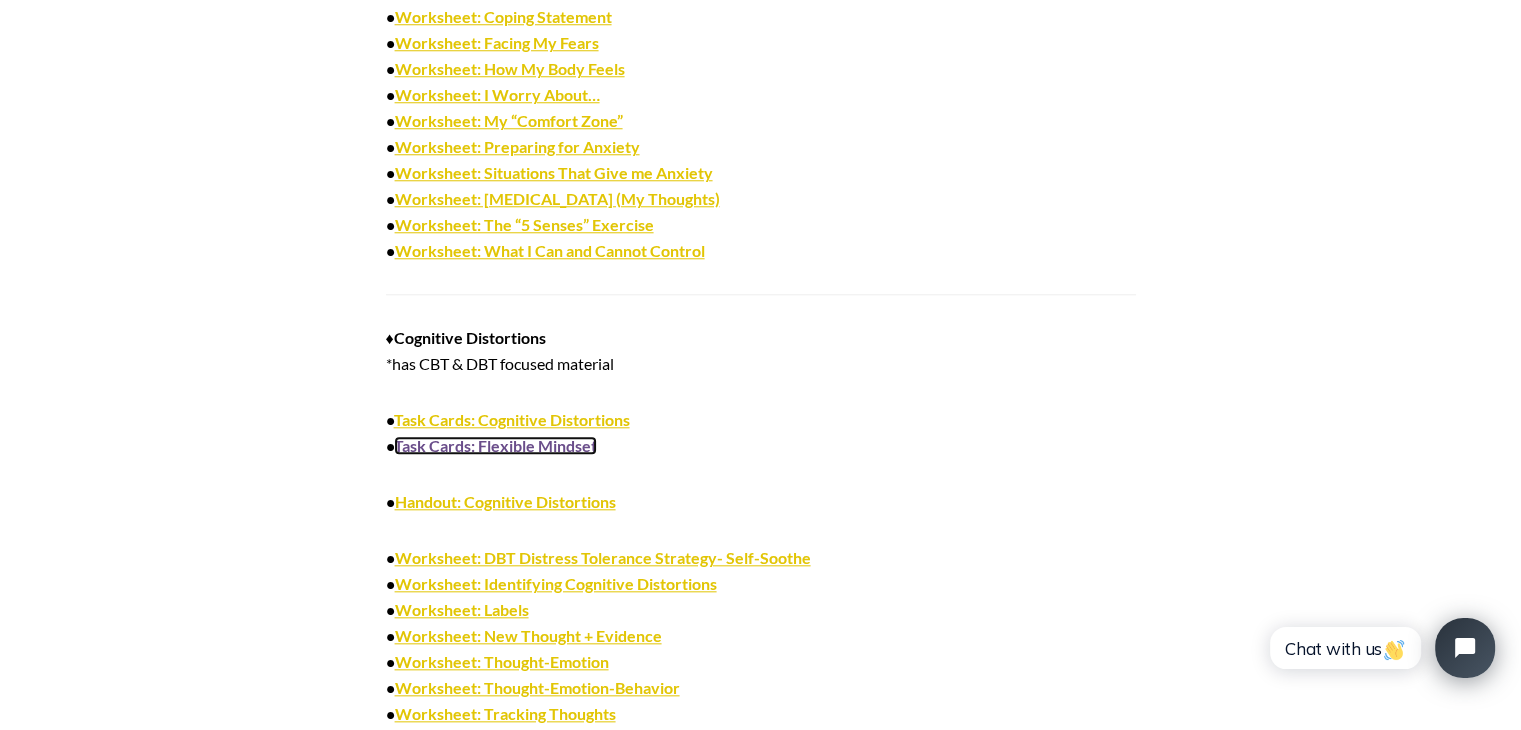 click on "Task Cards: Flexible Mindset" at bounding box center (495, 445) 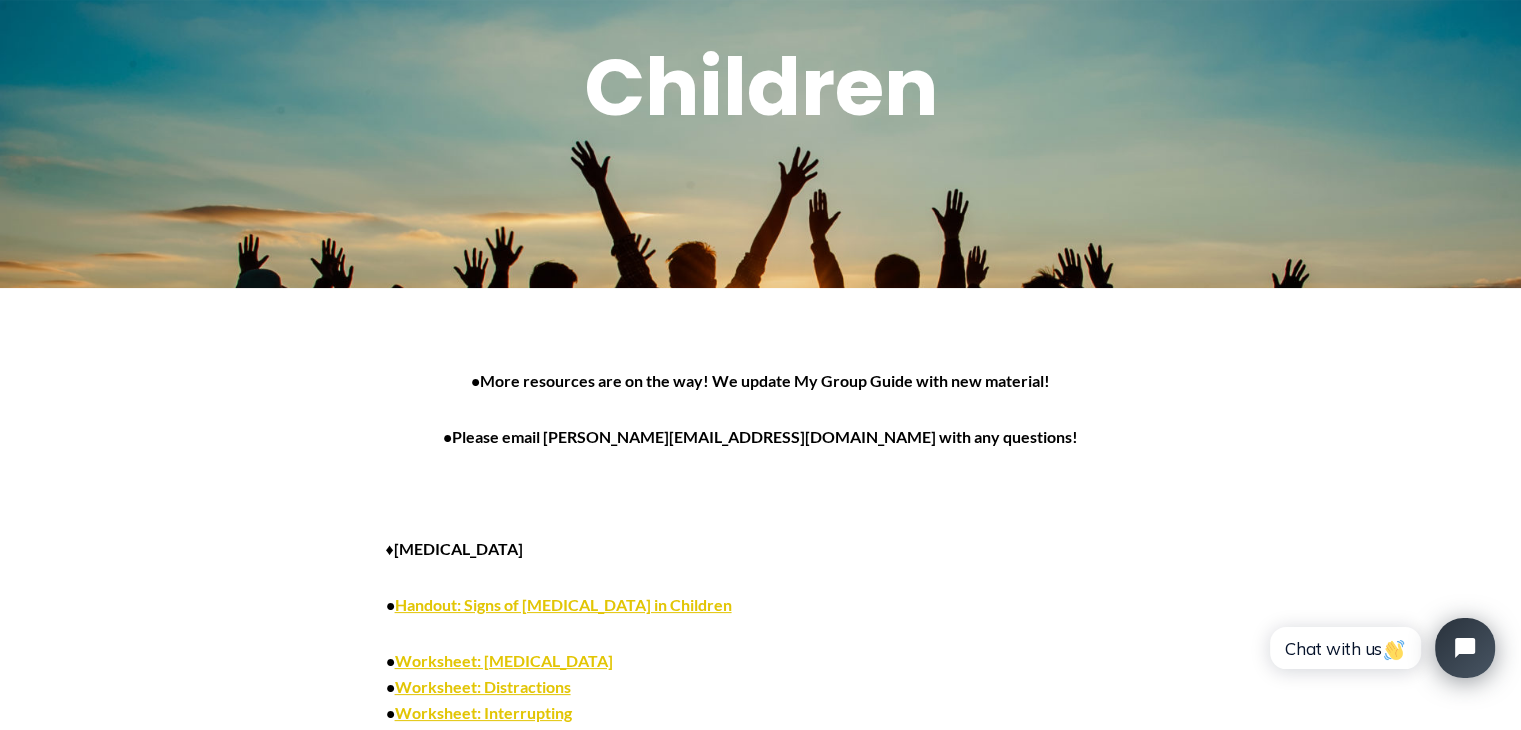 scroll, scrollTop: 0, scrollLeft: 0, axis: both 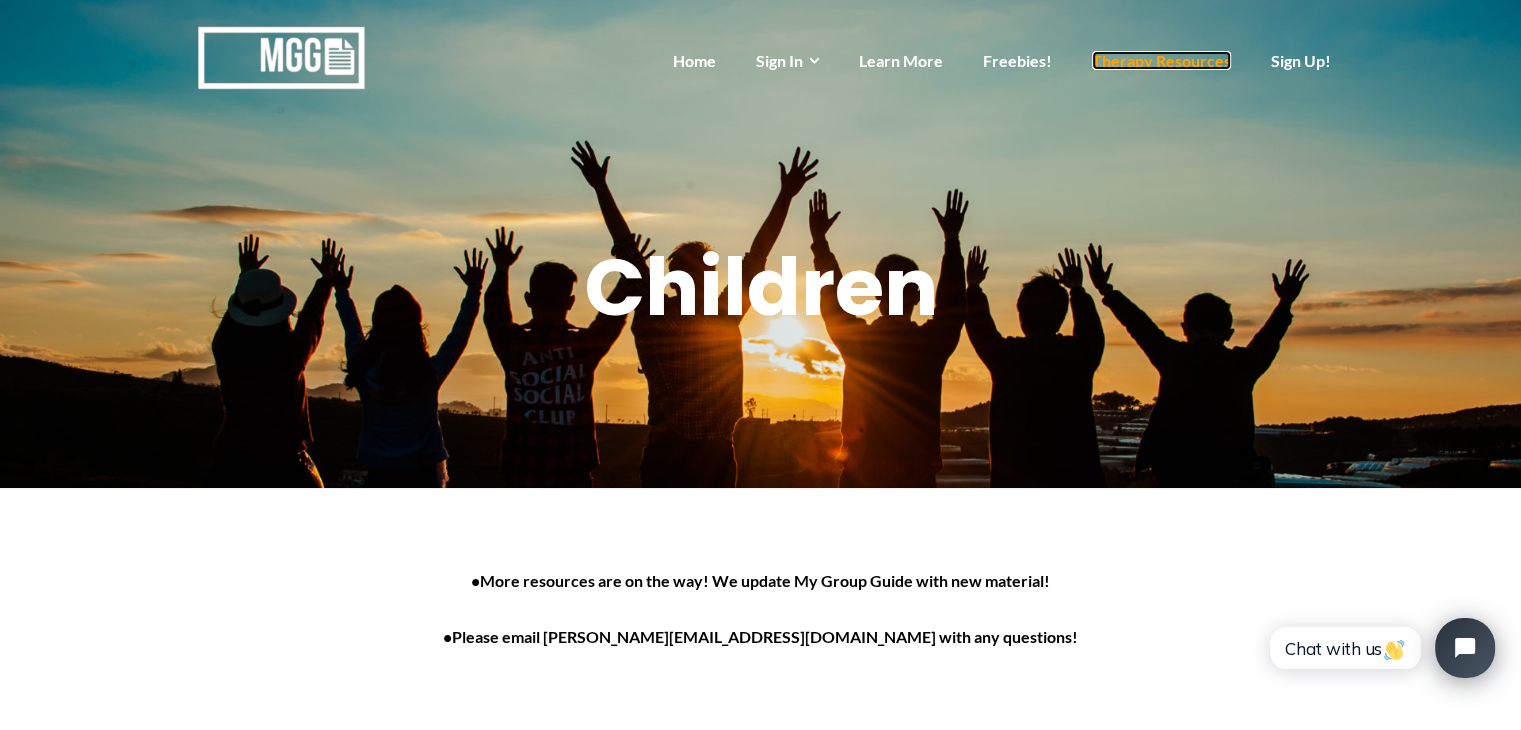 click on "Therapy Resources" at bounding box center [1161, 60] 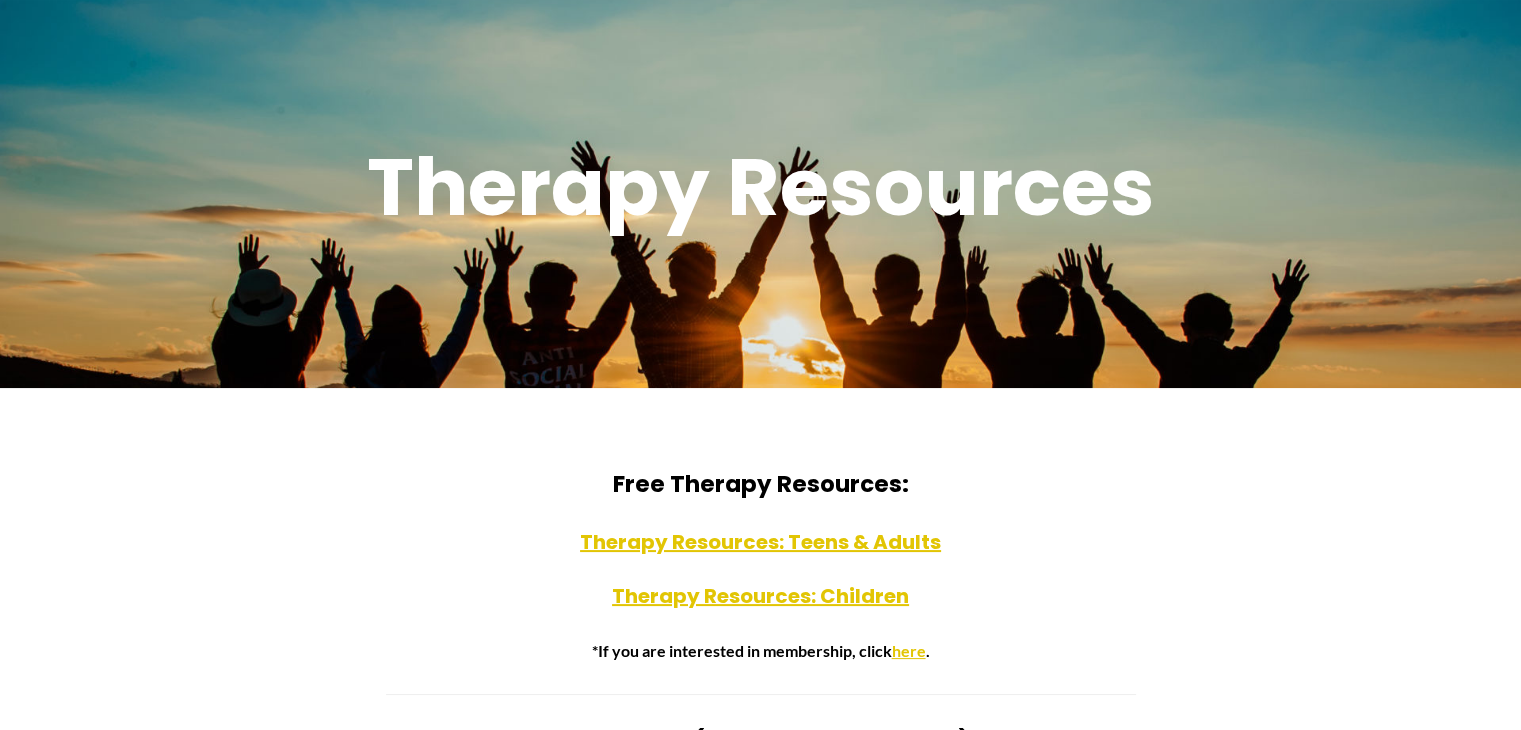 scroll, scrollTop: 300, scrollLeft: 0, axis: vertical 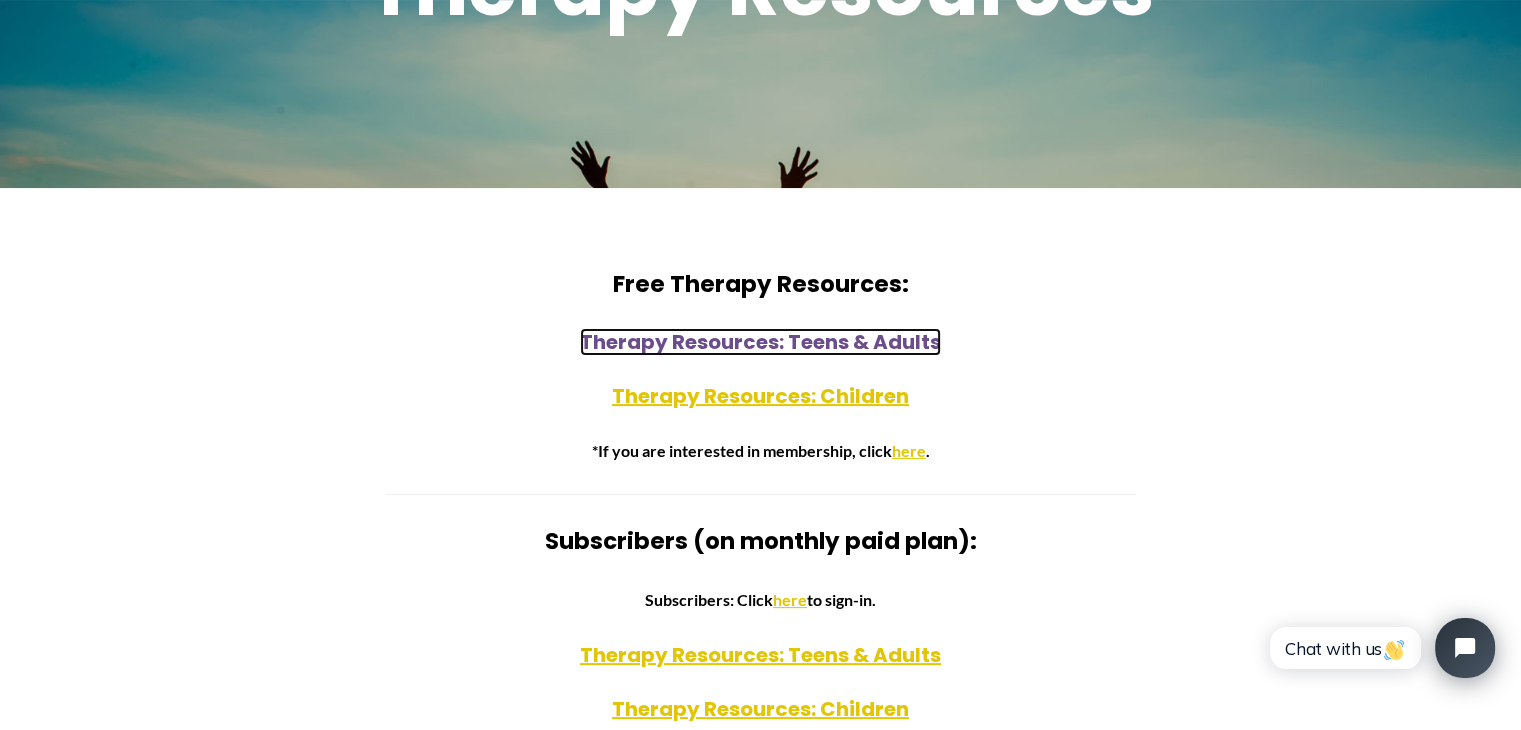 click on "Therapy Resources: Teens & Adults" at bounding box center [760, 342] 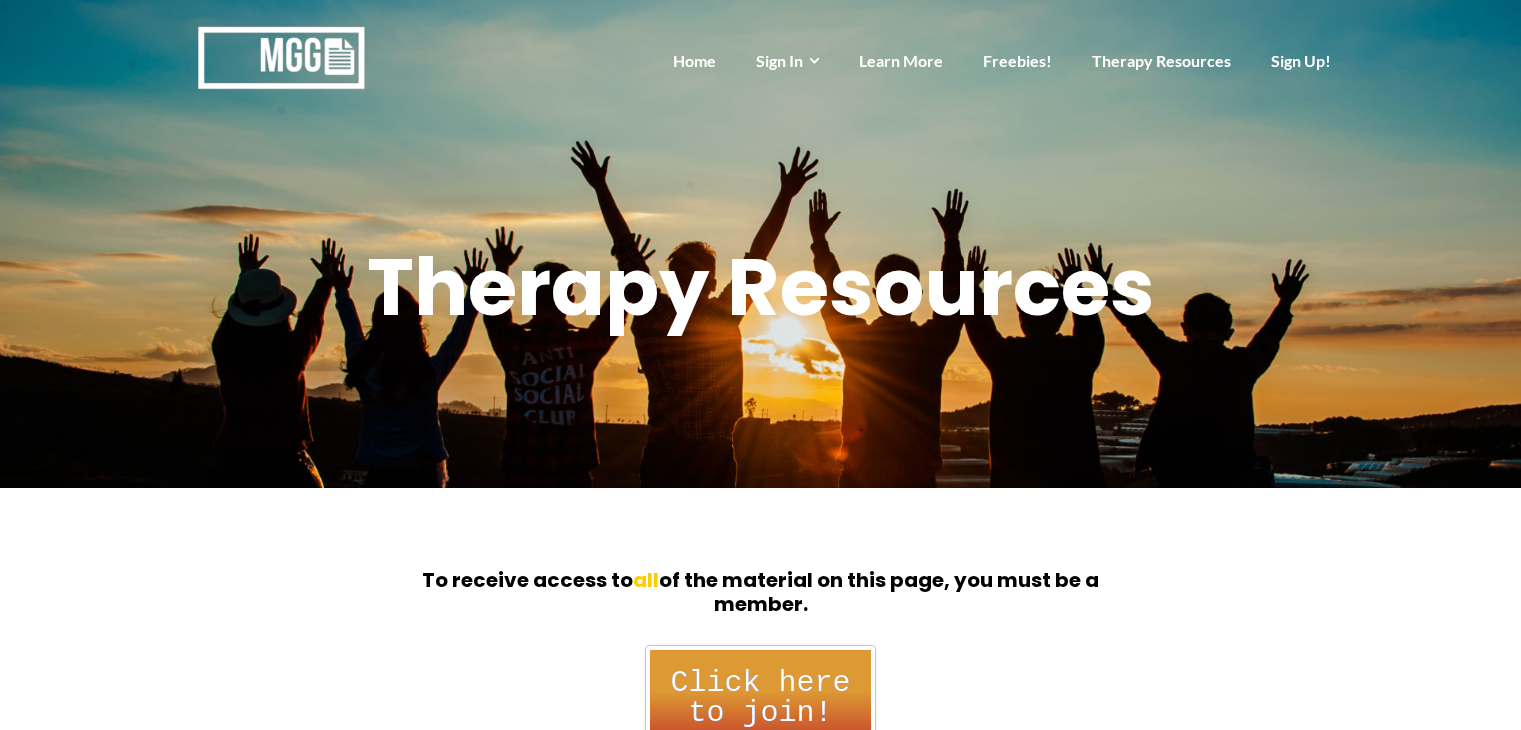 scroll, scrollTop: 0, scrollLeft: 0, axis: both 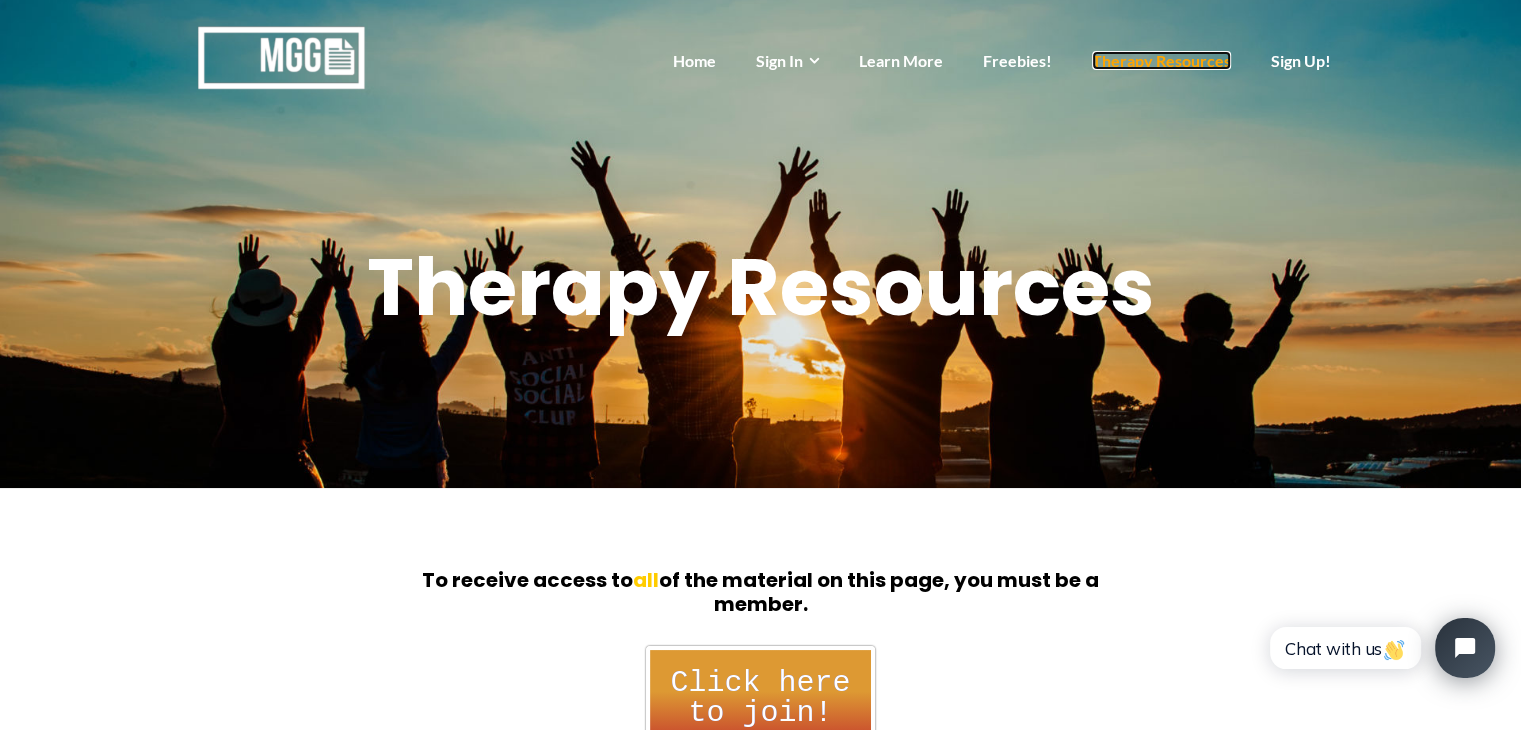 click on "Therapy Resources" at bounding box center (1161, 60) 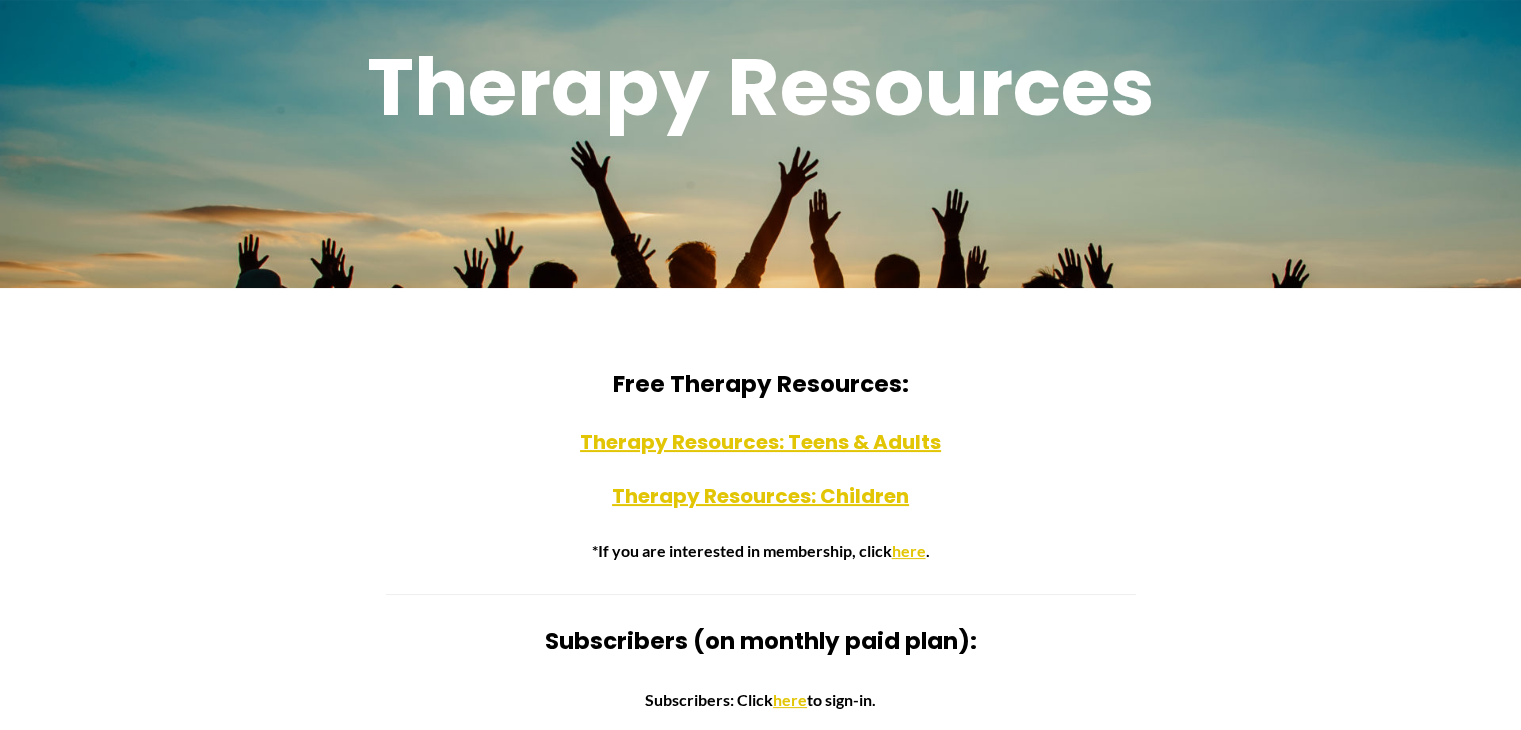 scroll, scrollTop: 400, scrollLeft: 0, axis: vertical 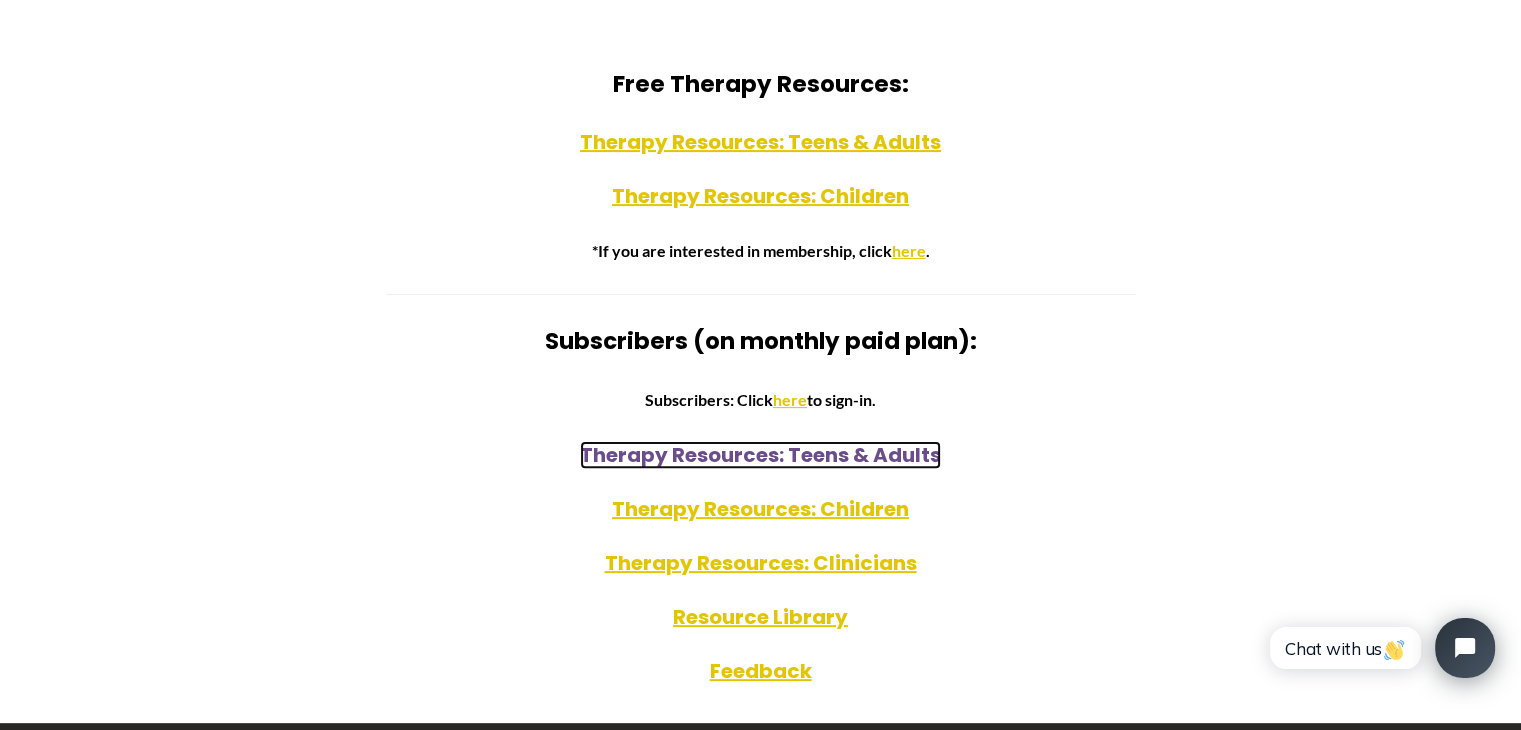 click on "Therapy Resources: Teens & Adults" at bounding box center [760, 455] 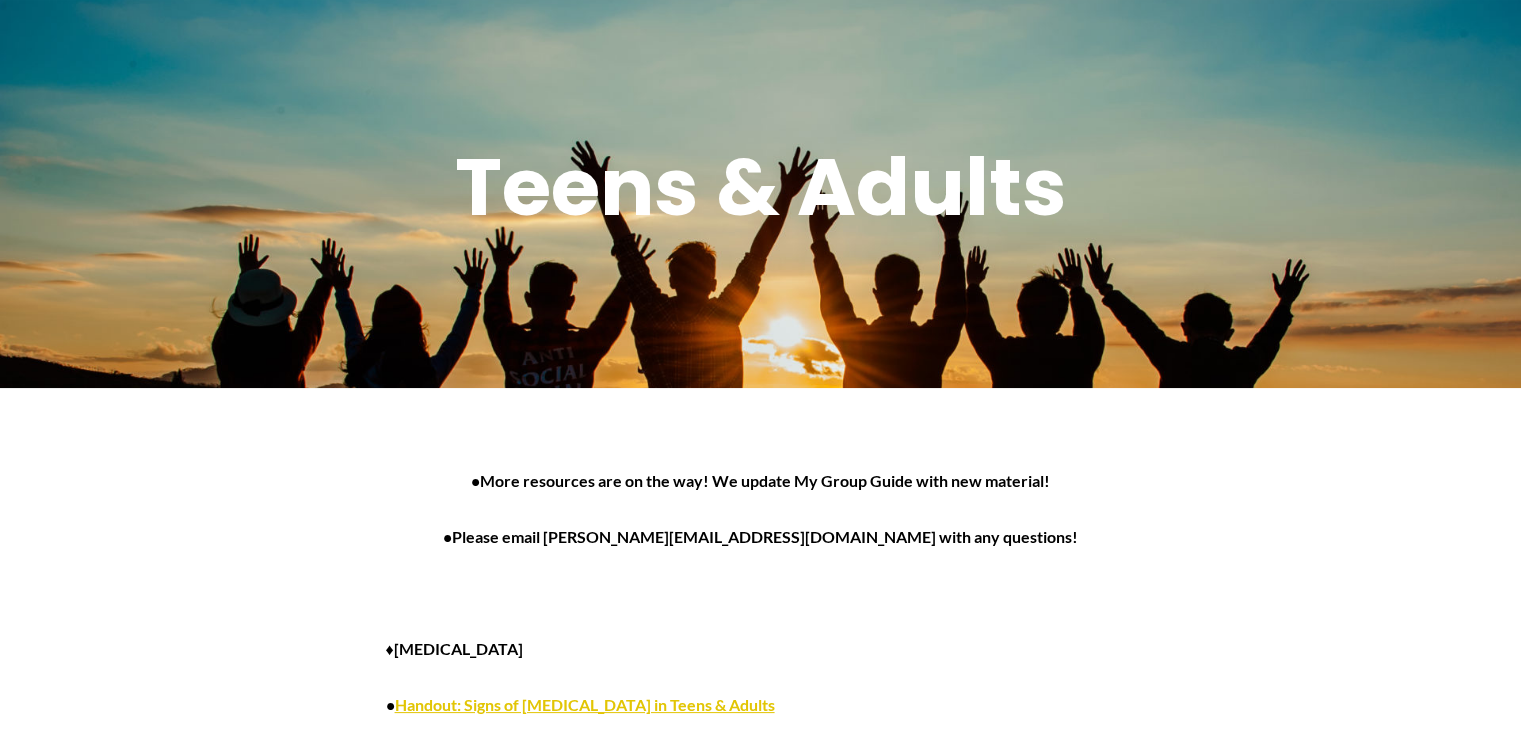 scroll, scrollTop: 500, scrollLeft: 0, axis: vertical 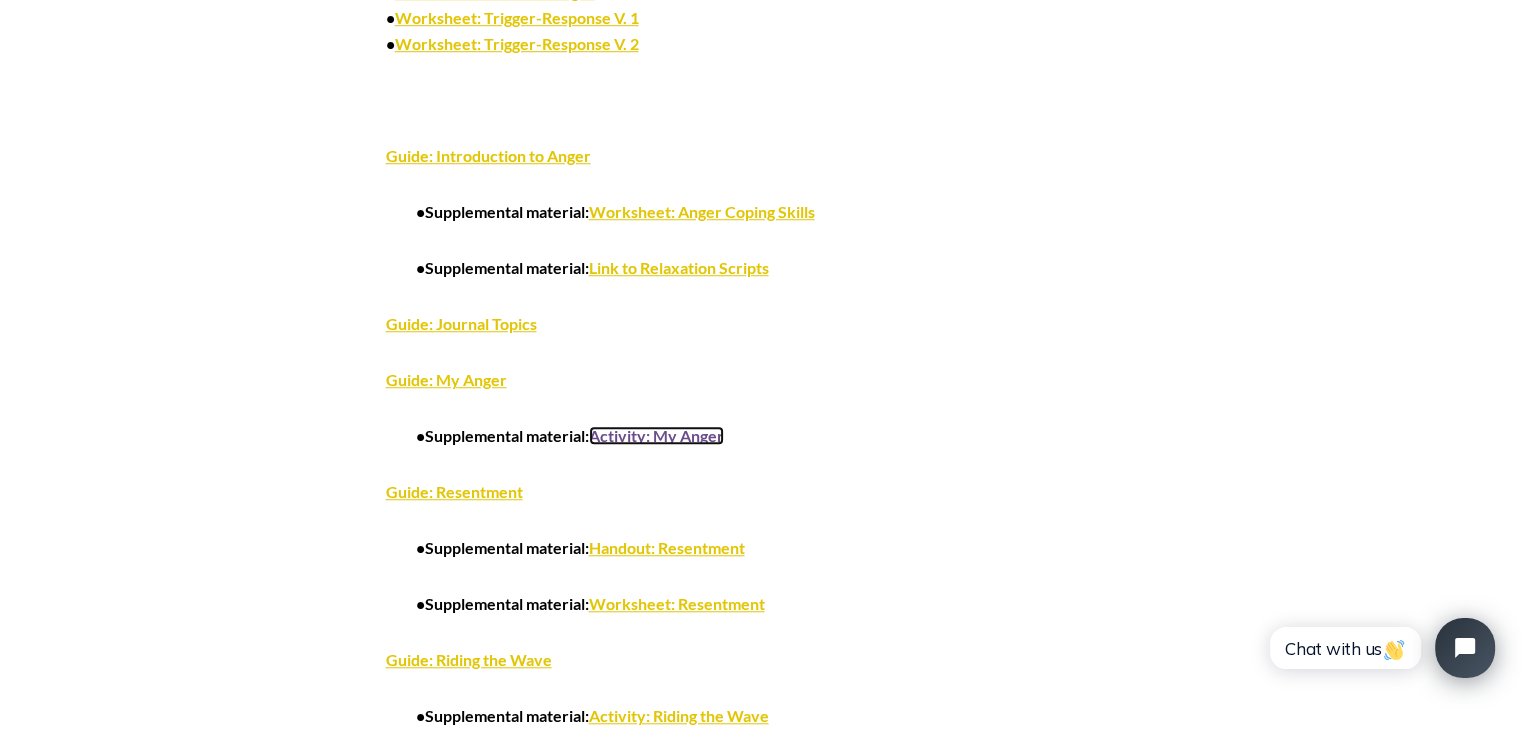click on "Activity: My Anger" at bounding box center (656, 435) 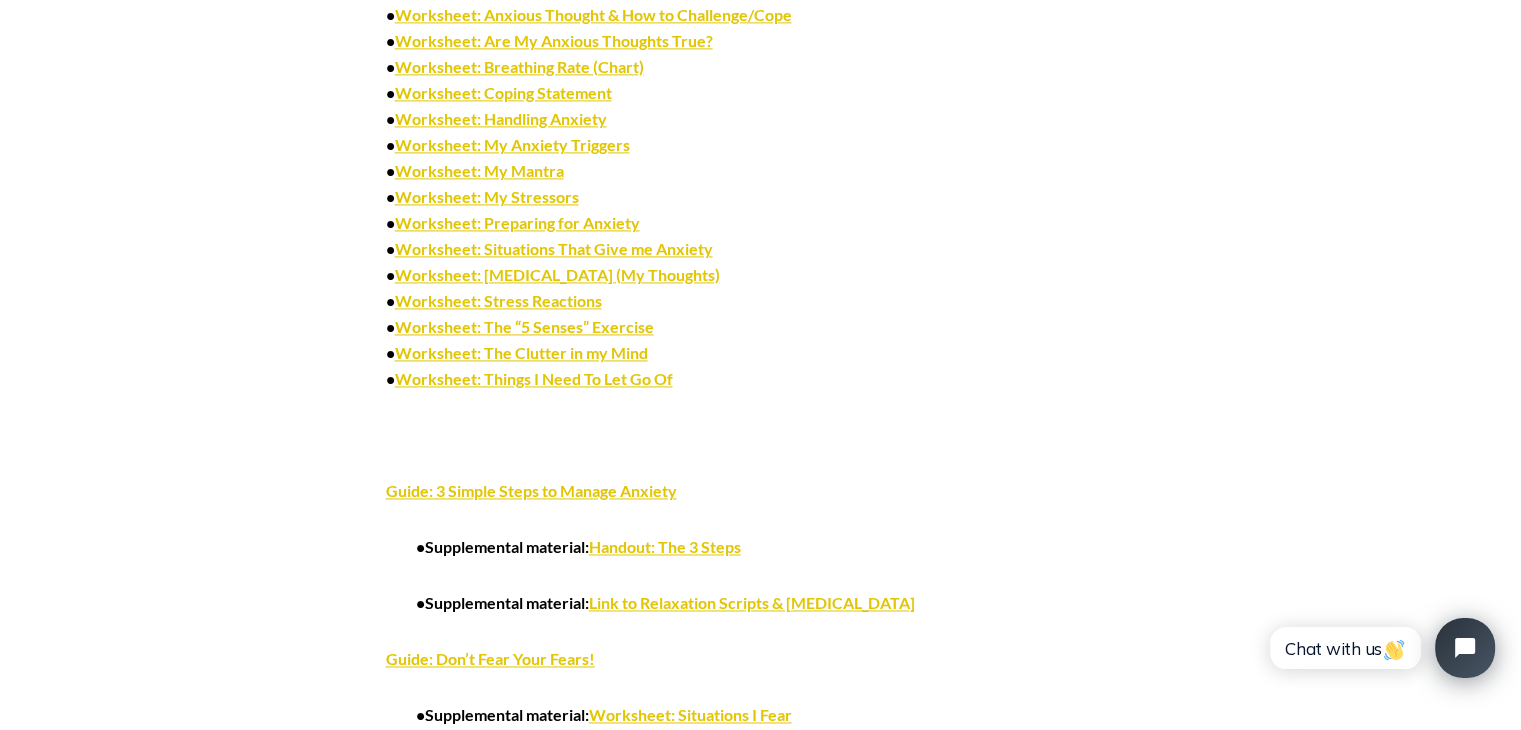 scroll, scrollTop: 3000, scrollLeft: 0, axis: vertical 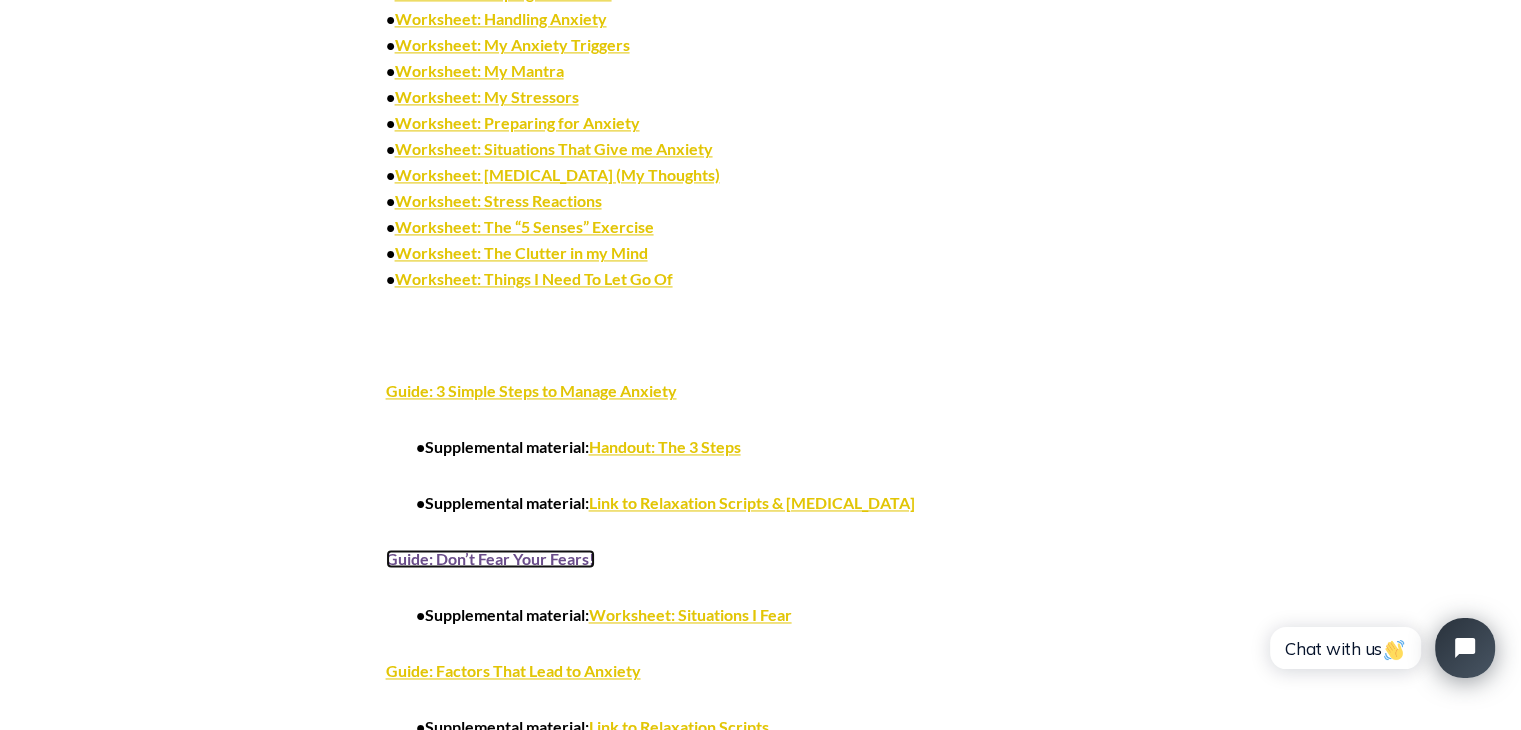 click on "Guide: Don’t Fear Your Fears!" at bounding box center (490, 558) 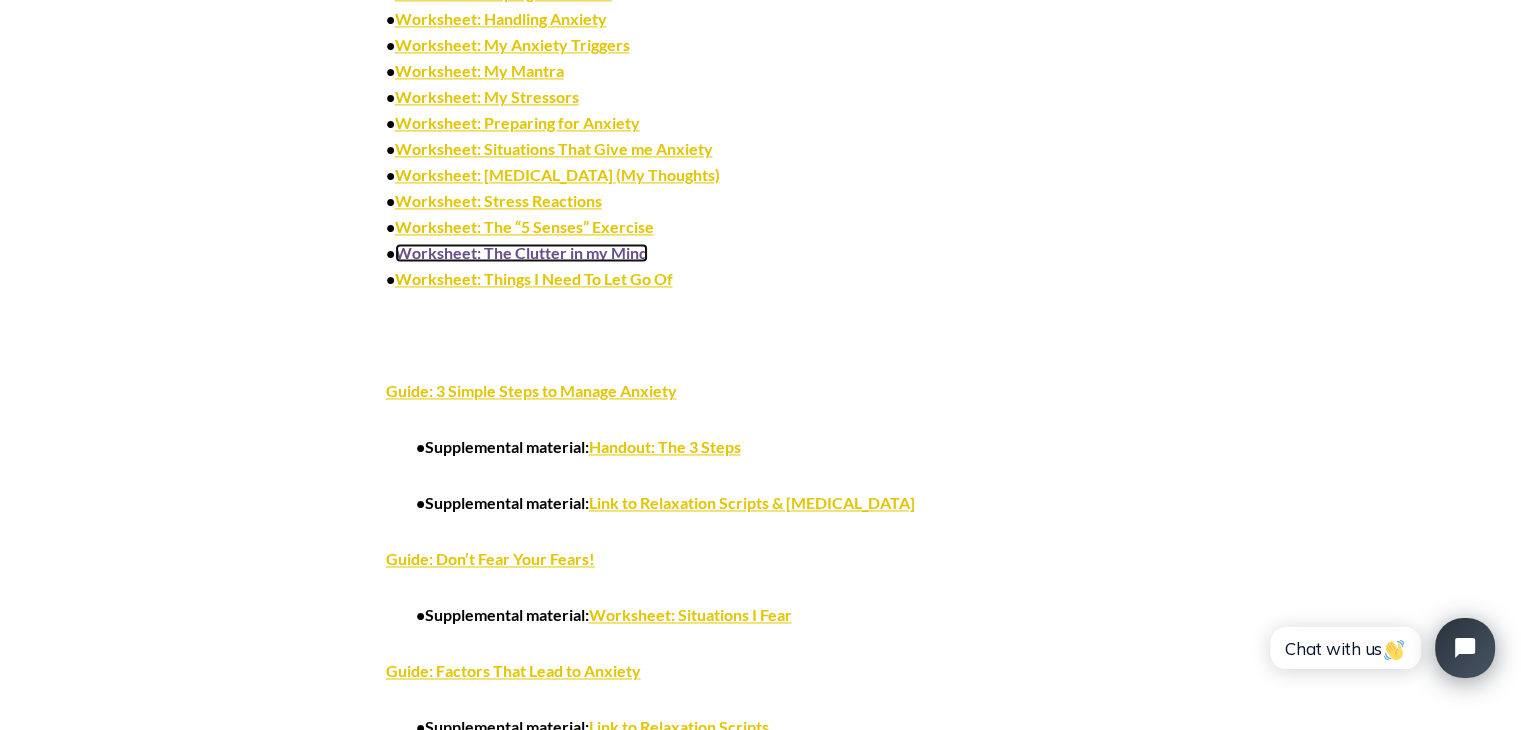 click on "Worksheet: The Clutter in my Mind" at bounding box center [521, 252] 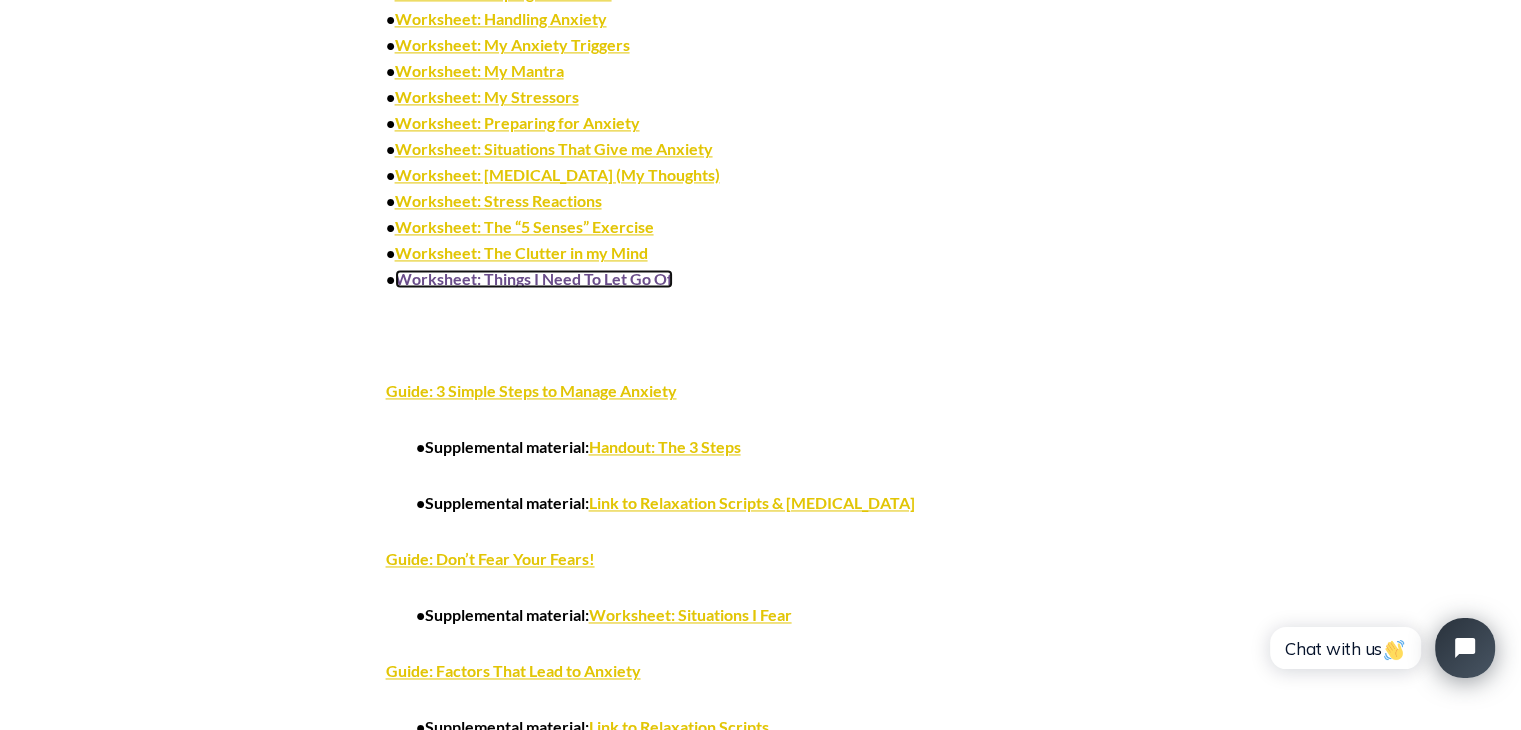 click on "Worksheet: Things I Need To Let Go Of" at bounding box center [534, 278] 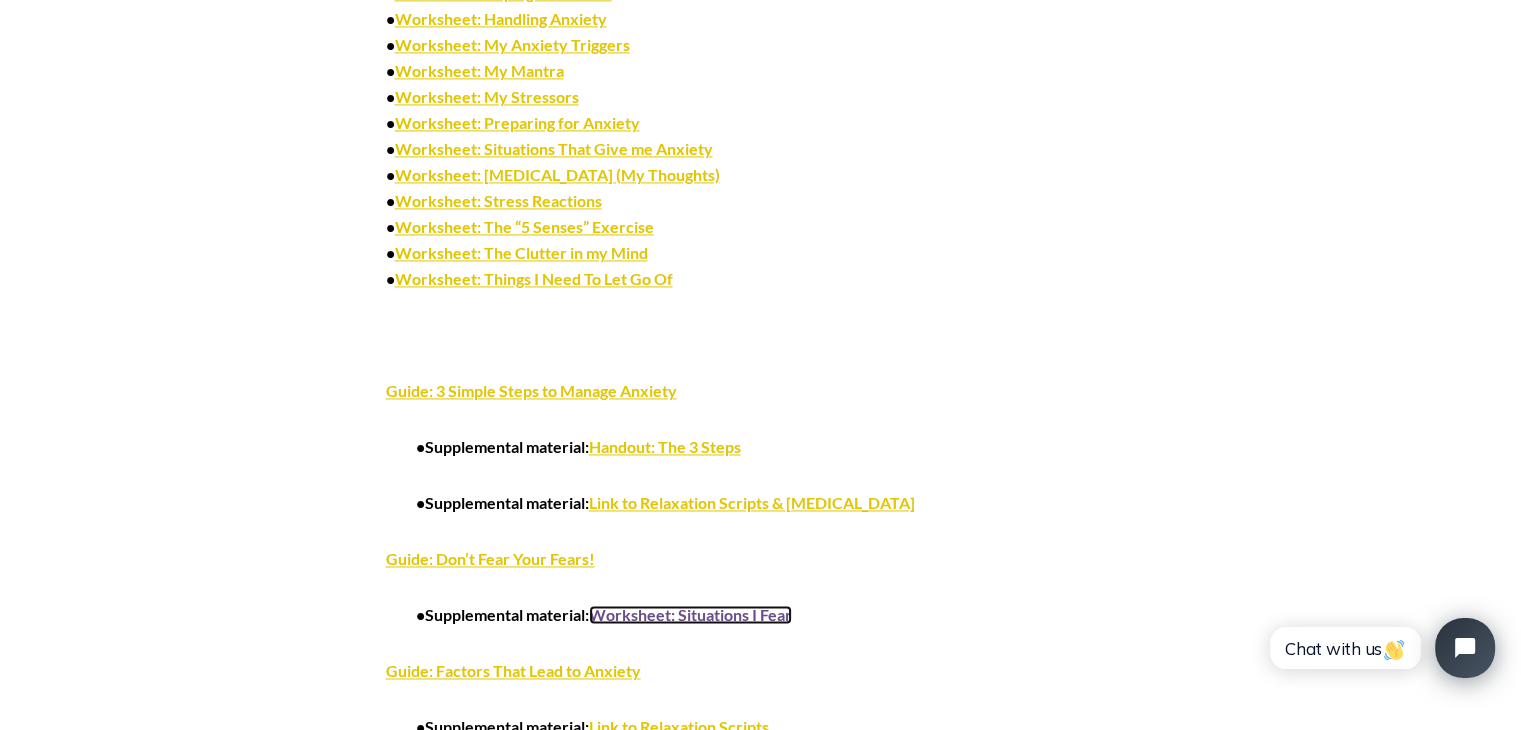 click on "Worksheet: Situations I Fear" at bounding box center (690, 614) 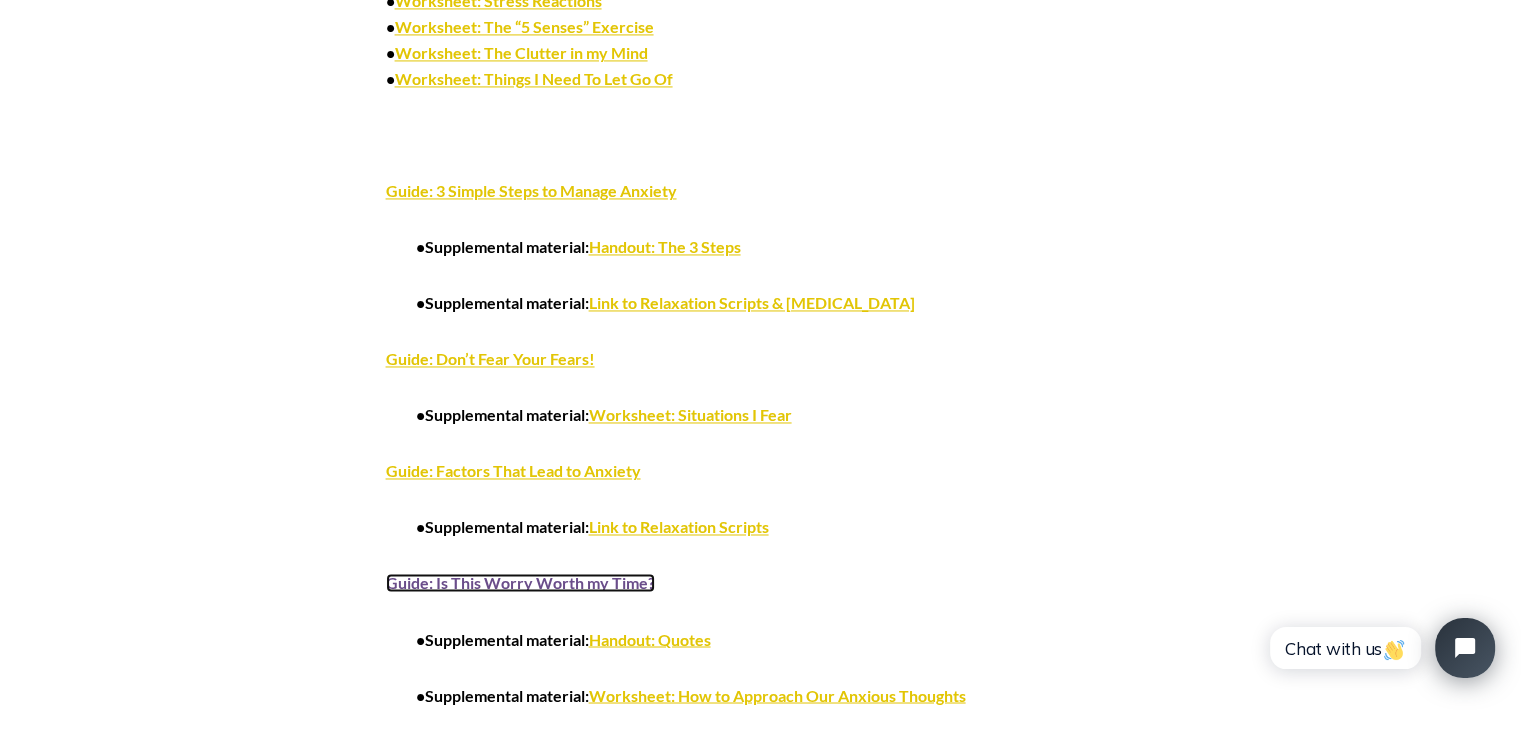 click on "Guide: Is This Worry Worth my Time?" at bounding box center (520, 582) 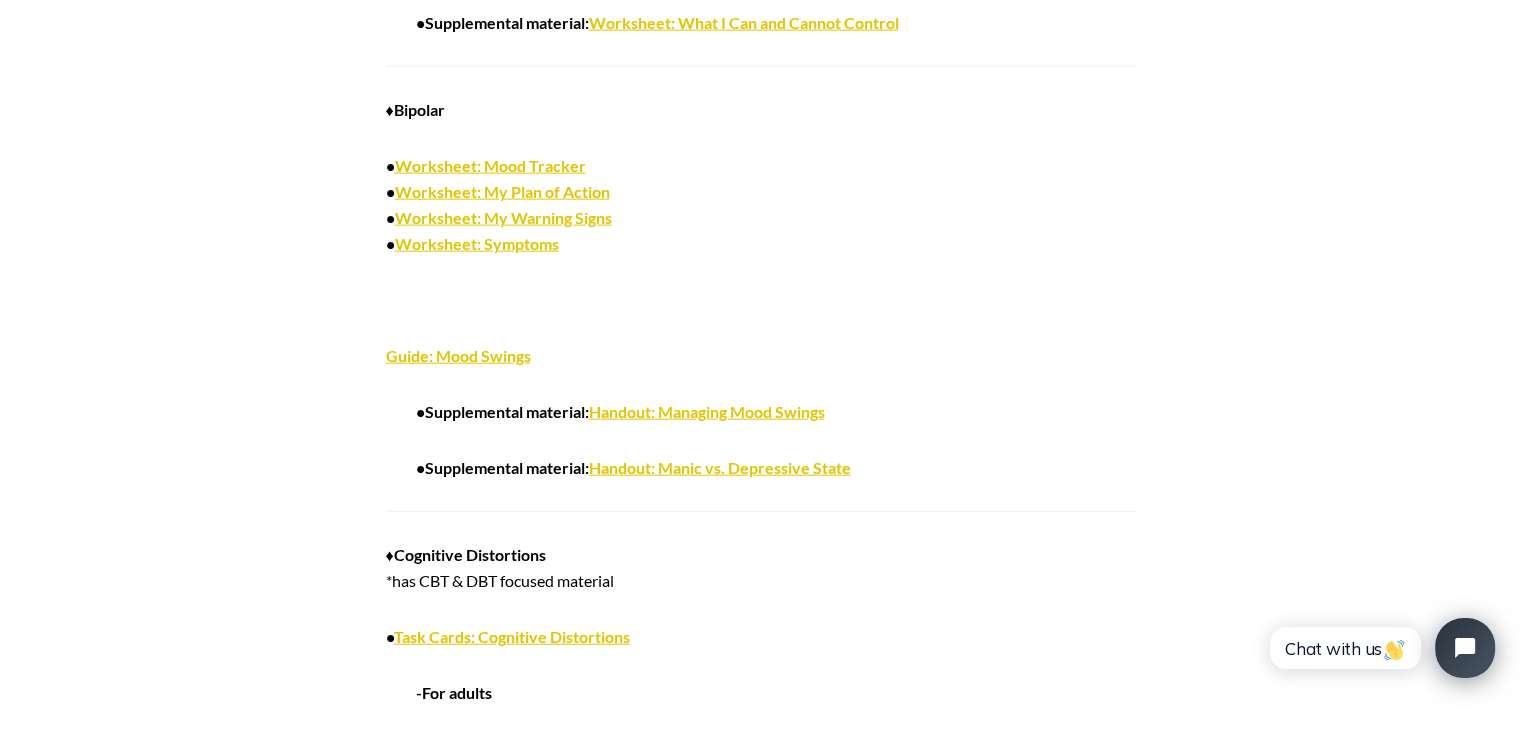 scroll, scrollTop: 5000, scrollLeft: 0, axis: vertical 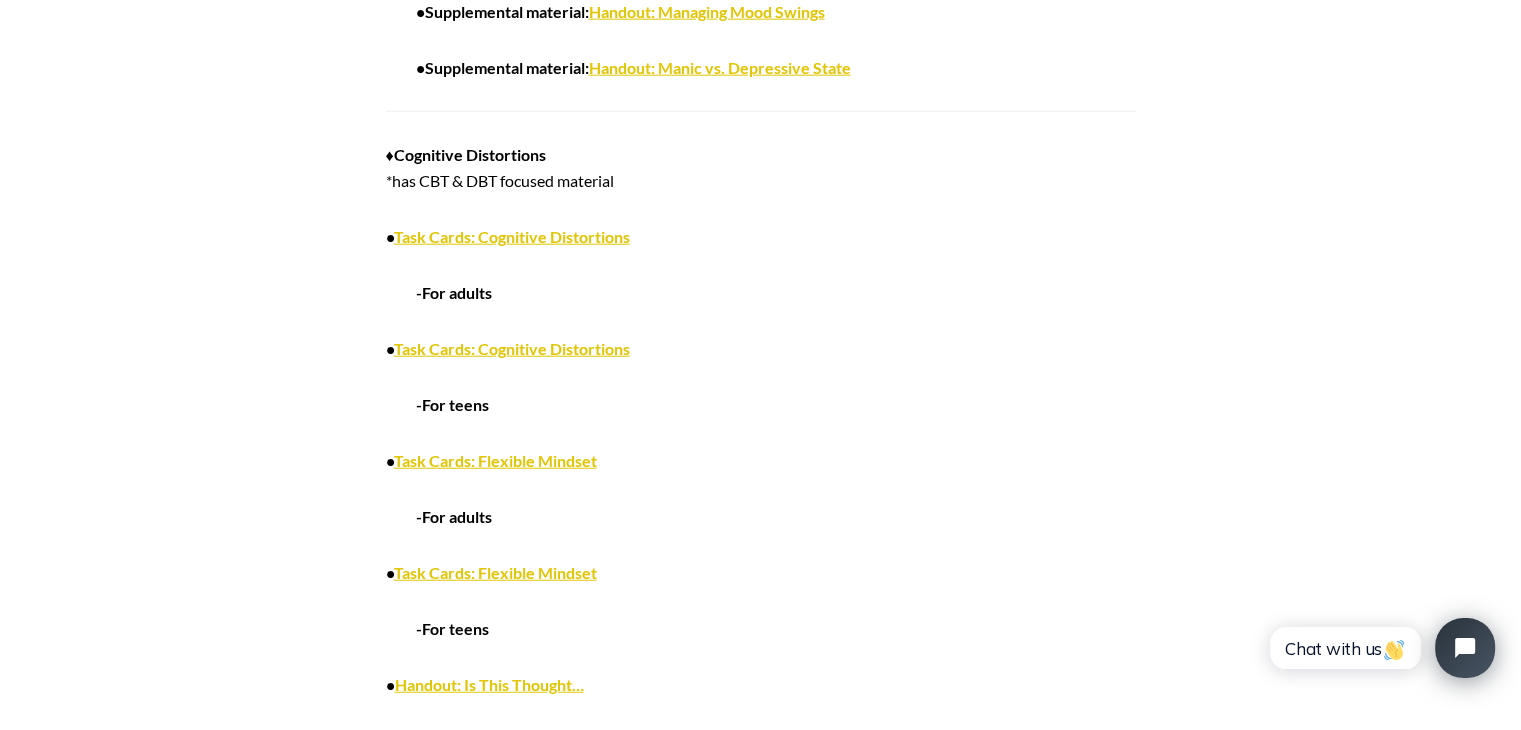 click on "• Task Cards: Flexible Mindset" at bounding box center [761, 461] 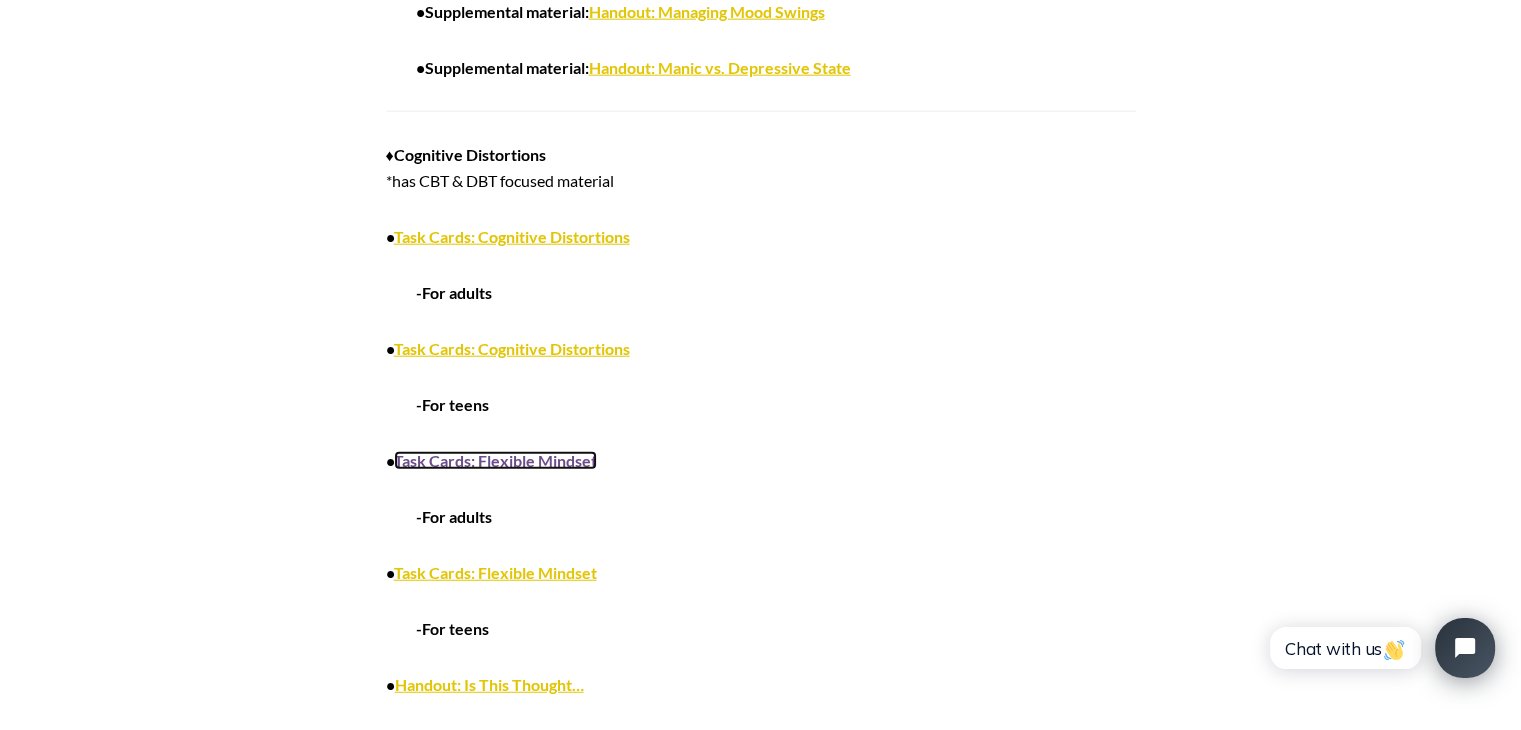 click on "Task Cards: Flexible Mindset" at bounding box center (495, 460) 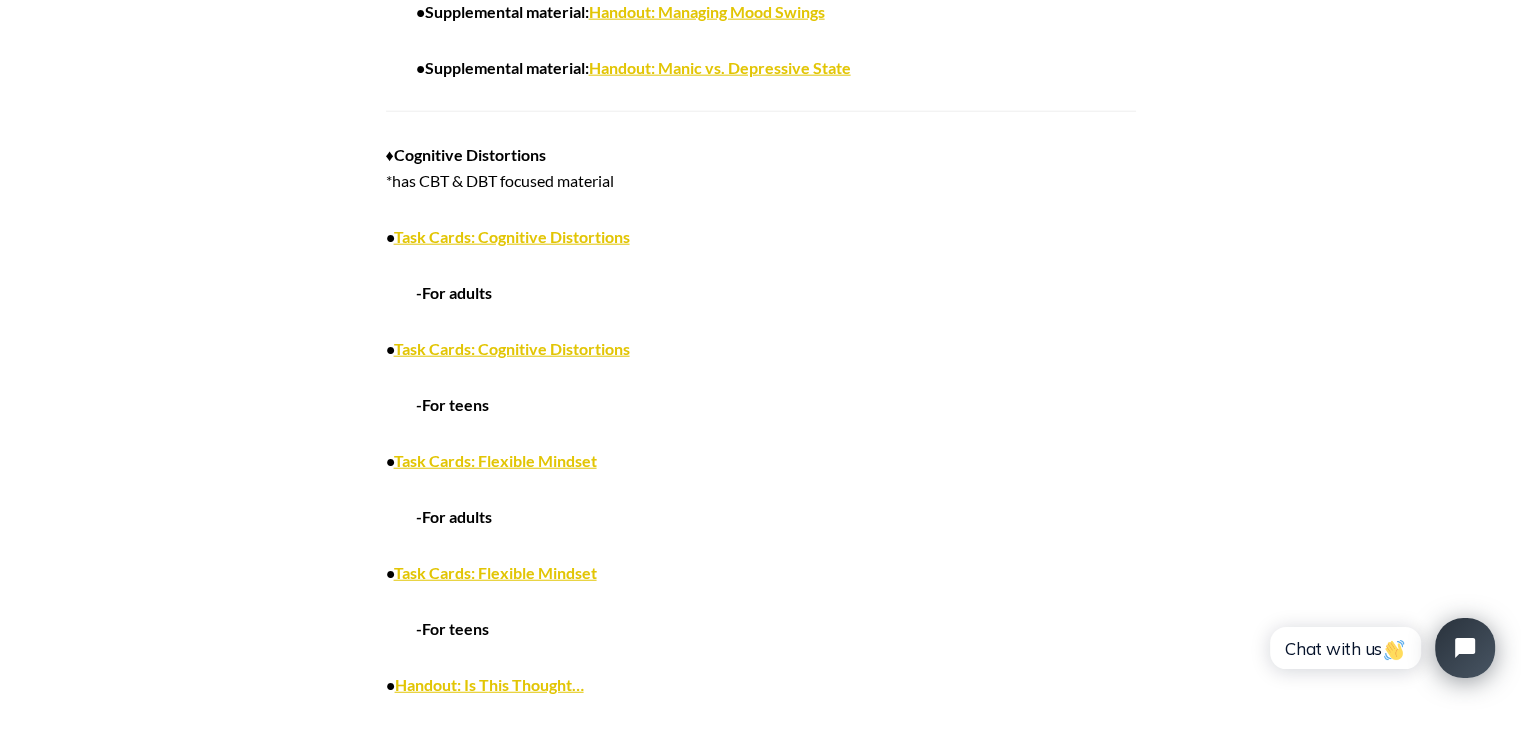 click on "-For adults" at bounding box center [454, 292] 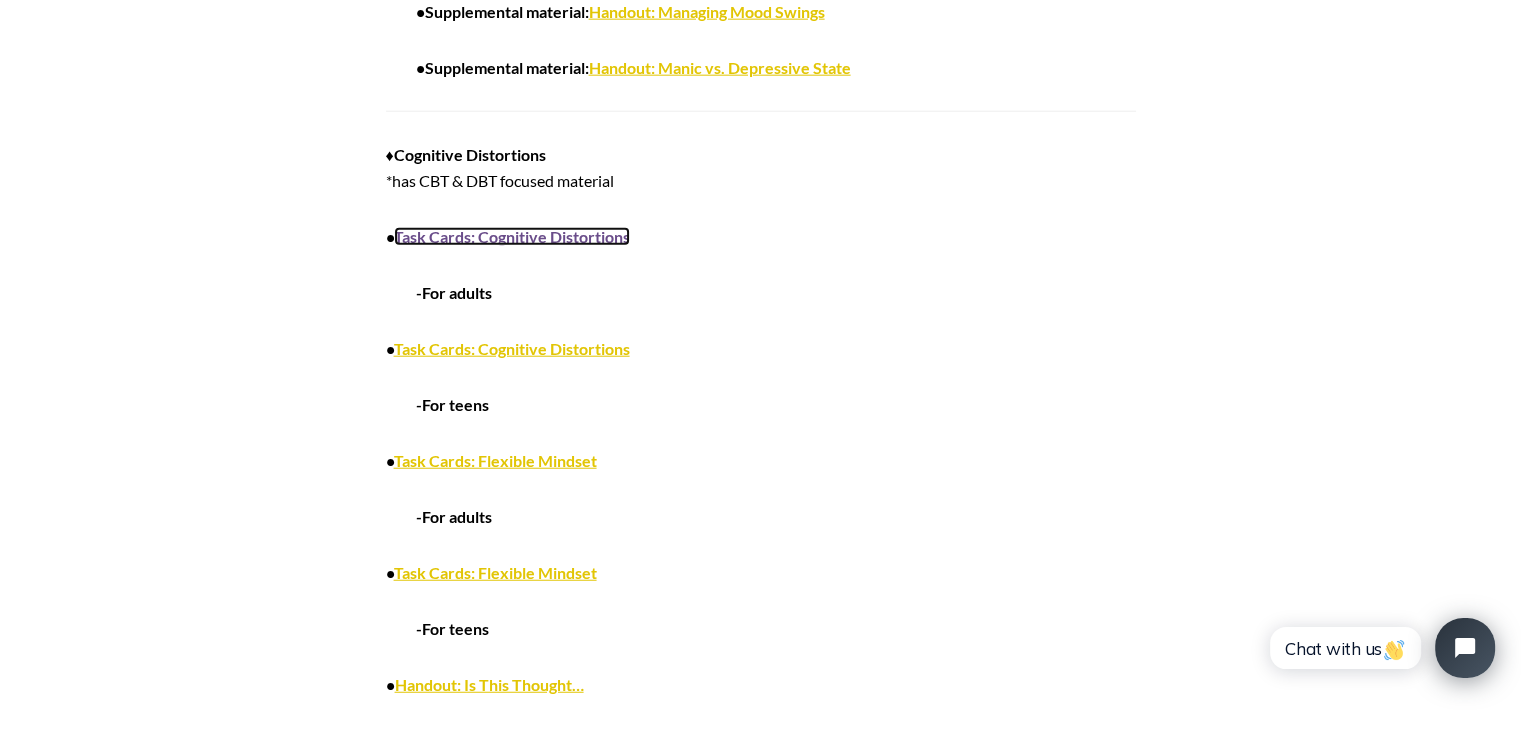 click on "Task Cards: Cognitive Distortions" at bounding box center (512, 236) 